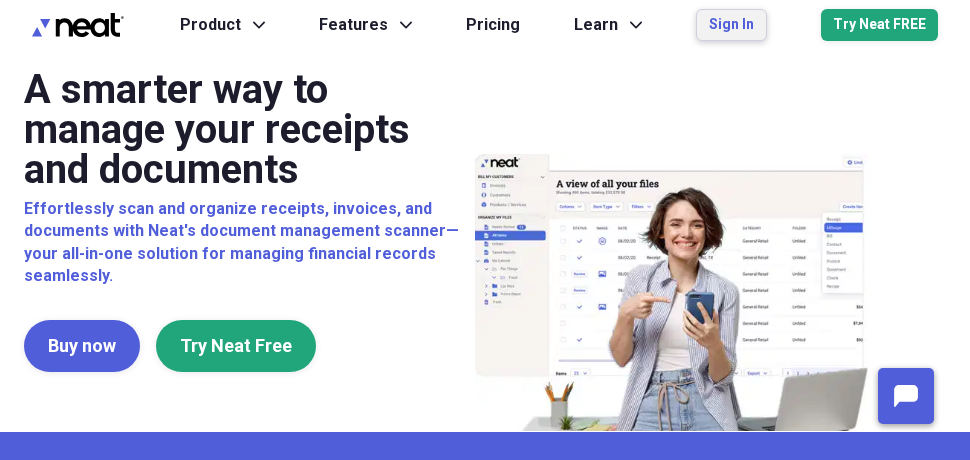 click on "Sign In" at bounding box center [731, 25] 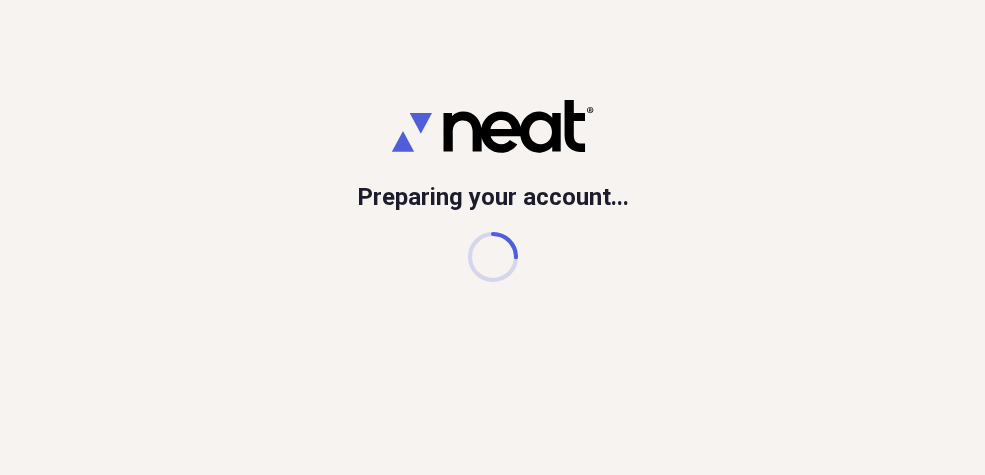 scroll, scrollTop: 0, scrollLeft: 0, axis: both 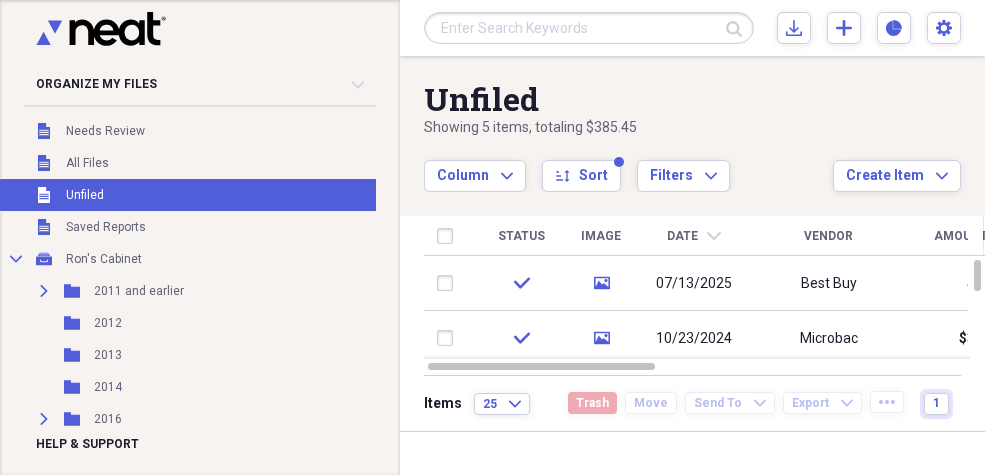click at bounding box center (589, 28) 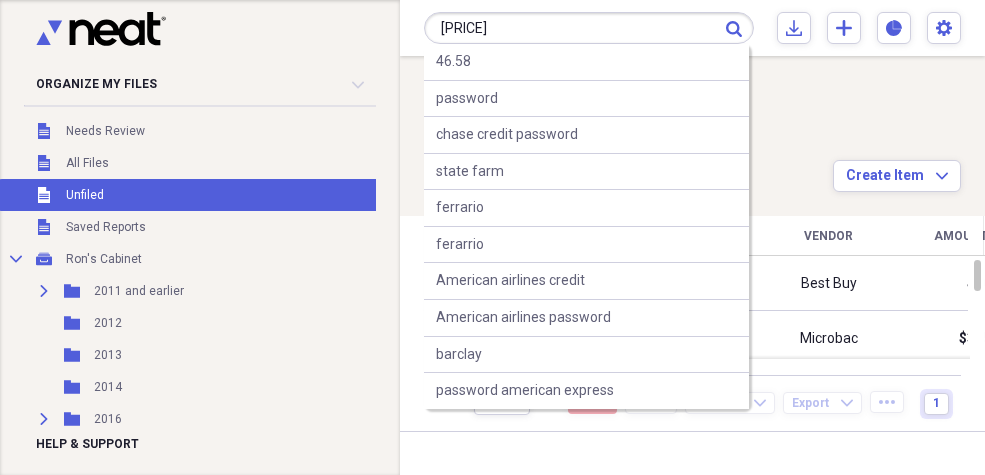 type on "[PRICE]" 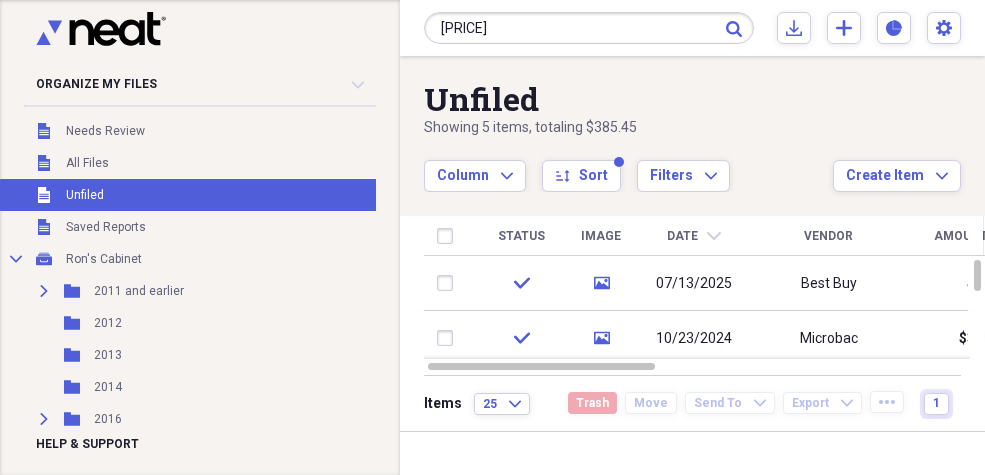 click on "Submit" 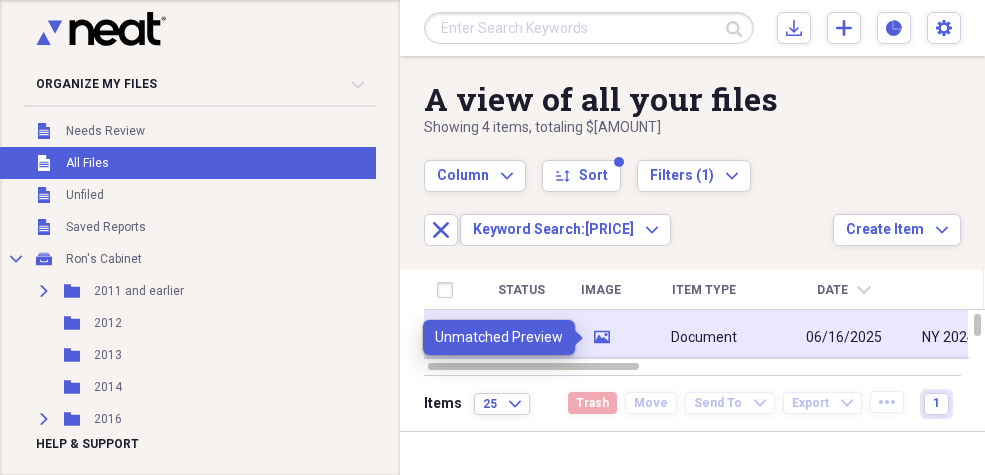 click on "media" 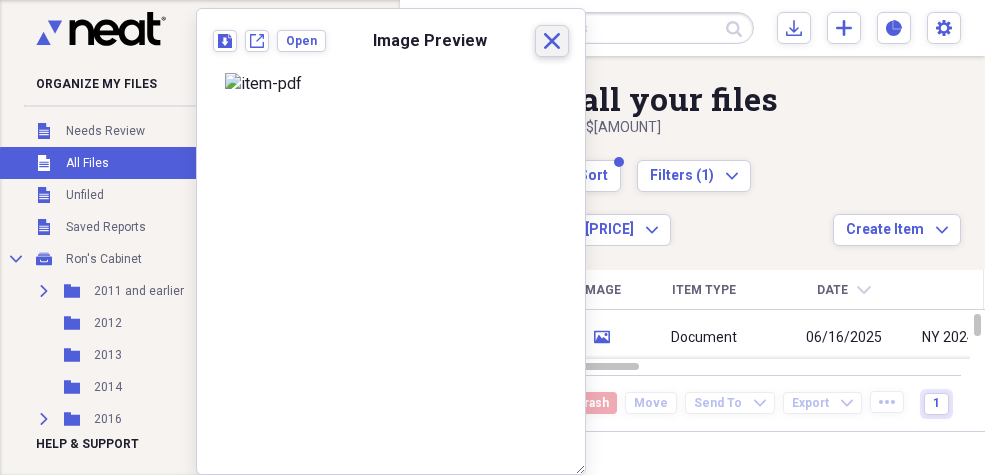 click on "Close" 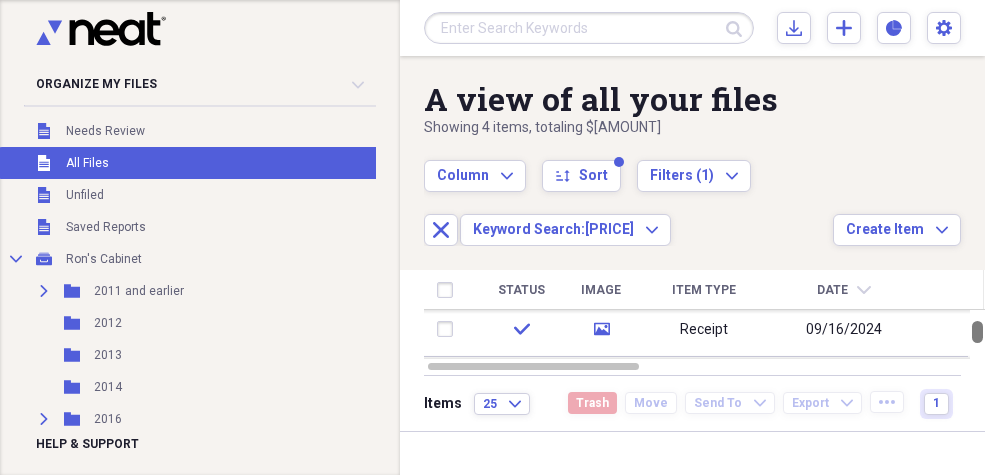 click at bounding box center [977, 332] 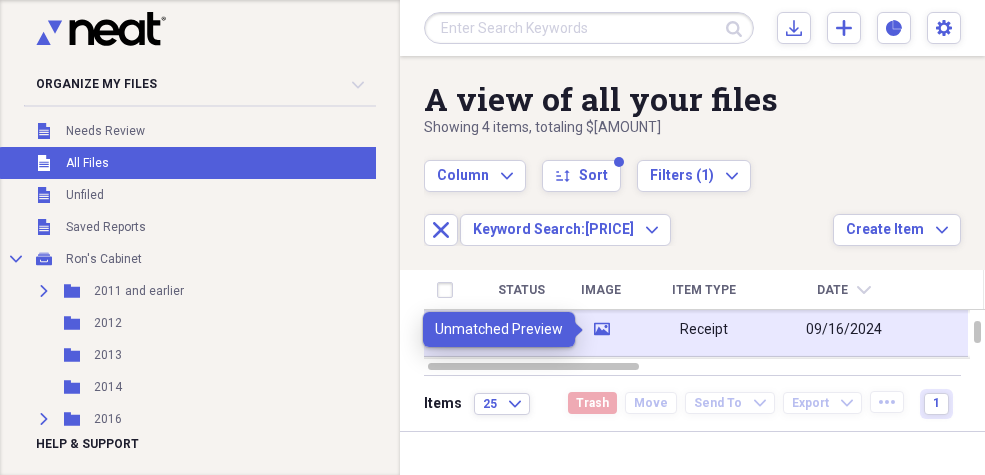 click 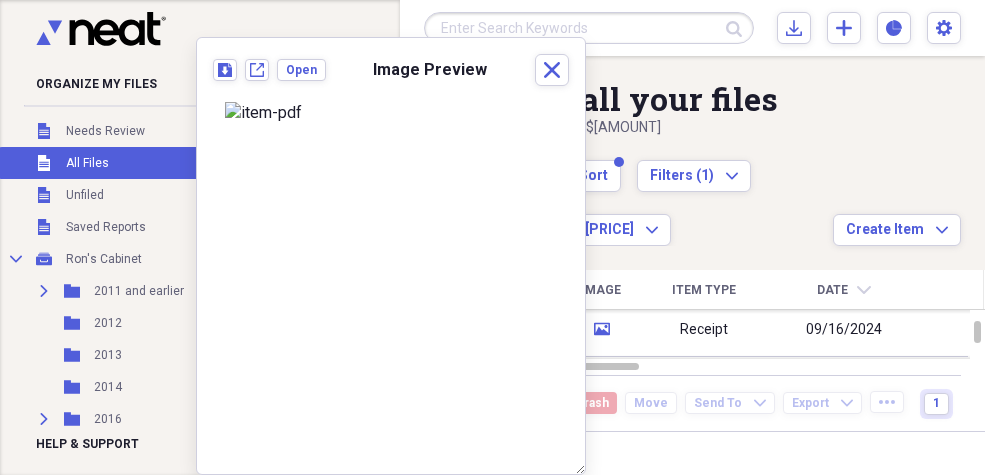 scroll, scrollTop: 651, scrollLeft: 0, axis: vertical 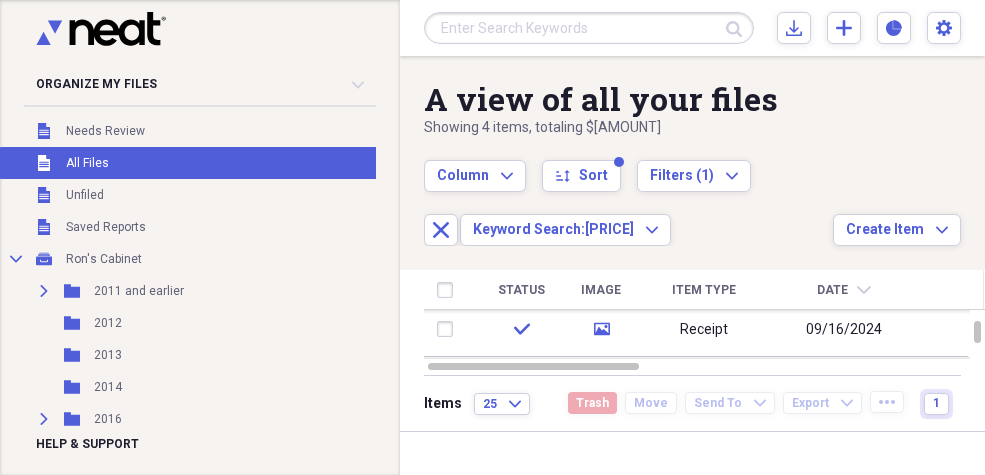 drag, startPoint x: 913, startPoint y: 132, endPoint x: 895, endPoint y: 135, distance: 18.248287 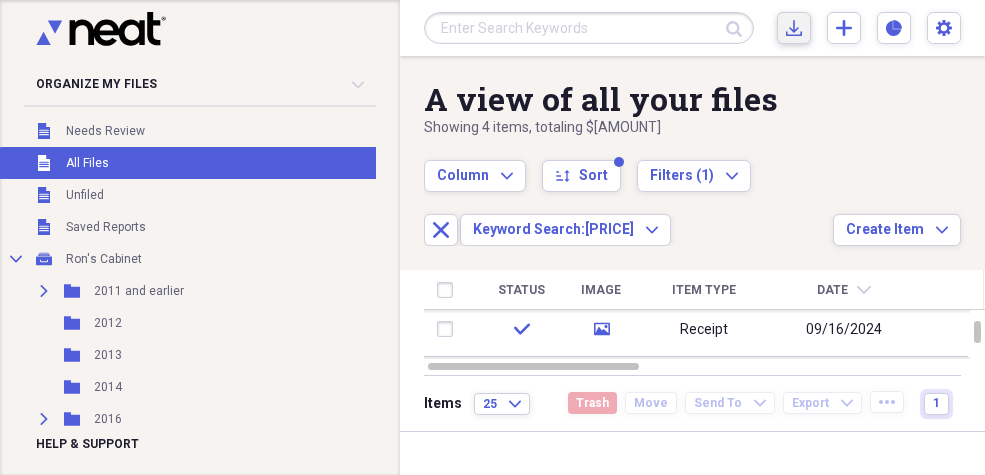 click on "Import" 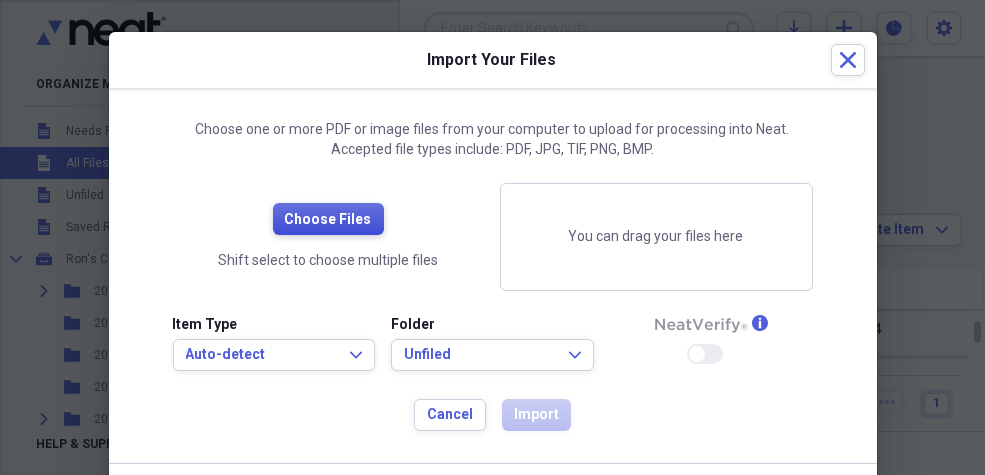 click on "Choose Files" at bounding box center (328, 220) 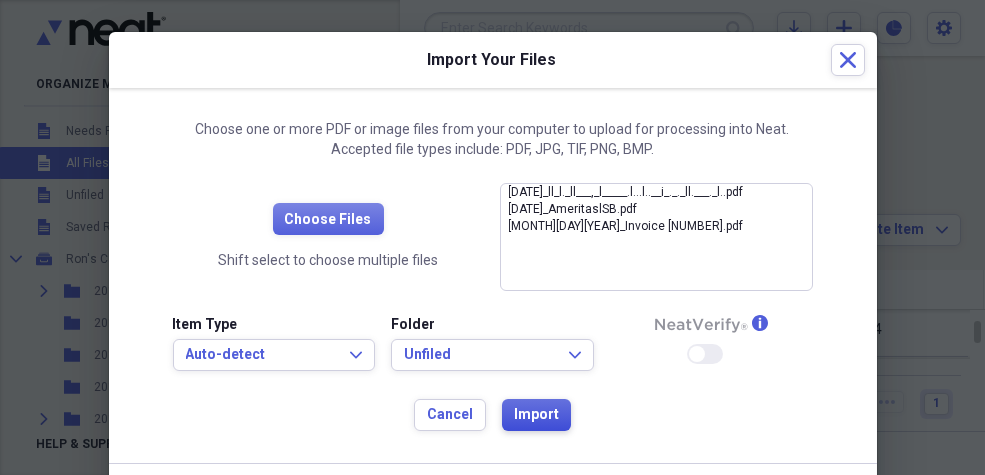 click on "Import" at bounding box center (536, 415) 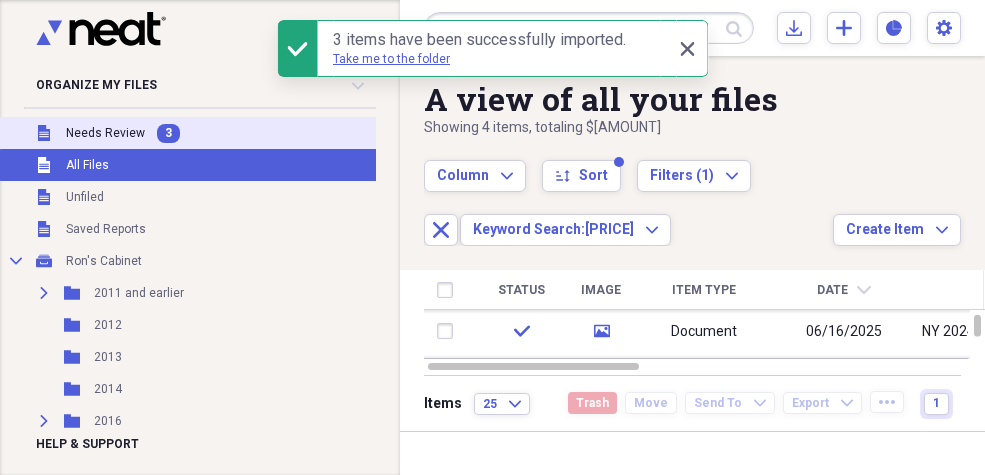 click on "Needs Review" at bounding box center (105, 133) 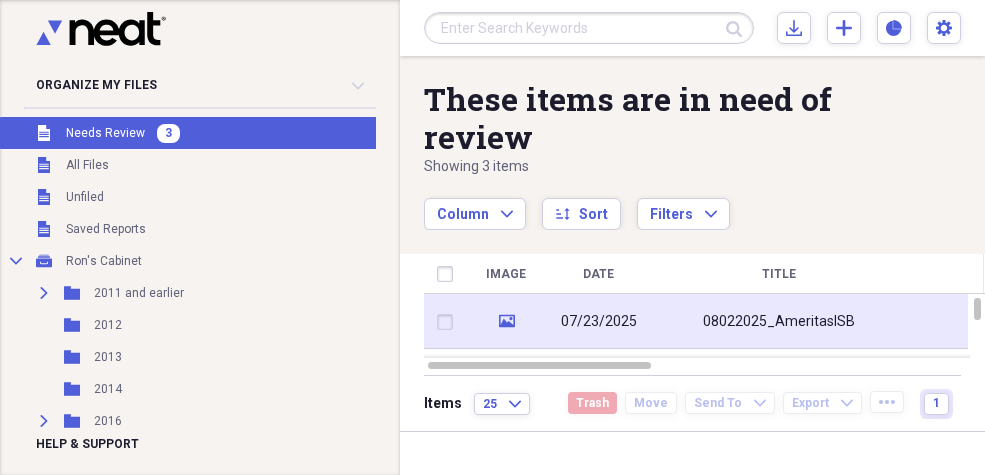 drag, startPoint x: 441, startPoint y: 321, endPoint x: 478, endPoint y: 334, distance: 39.217342 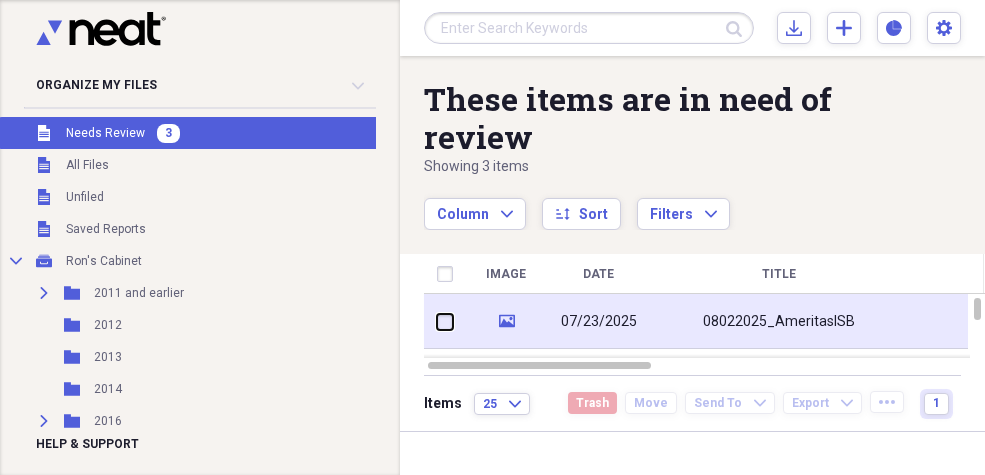 click at bounding box center (437, 321) 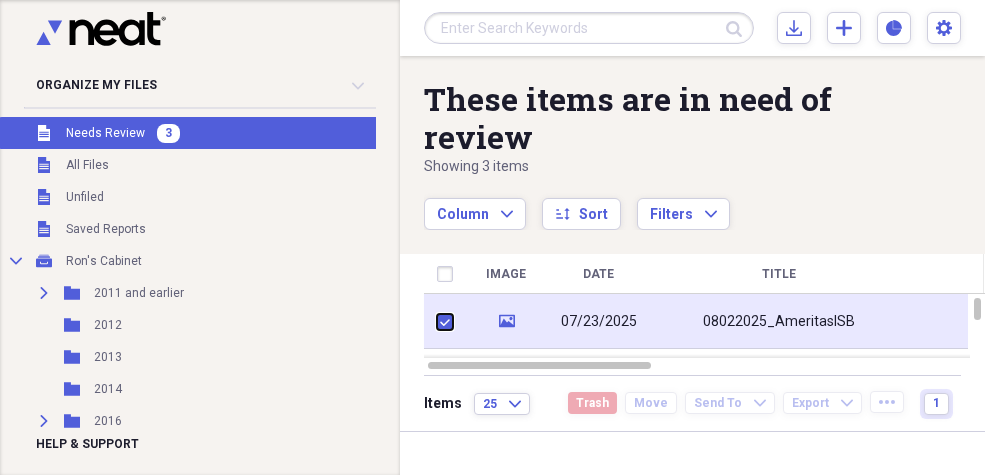 checkbox on "true" 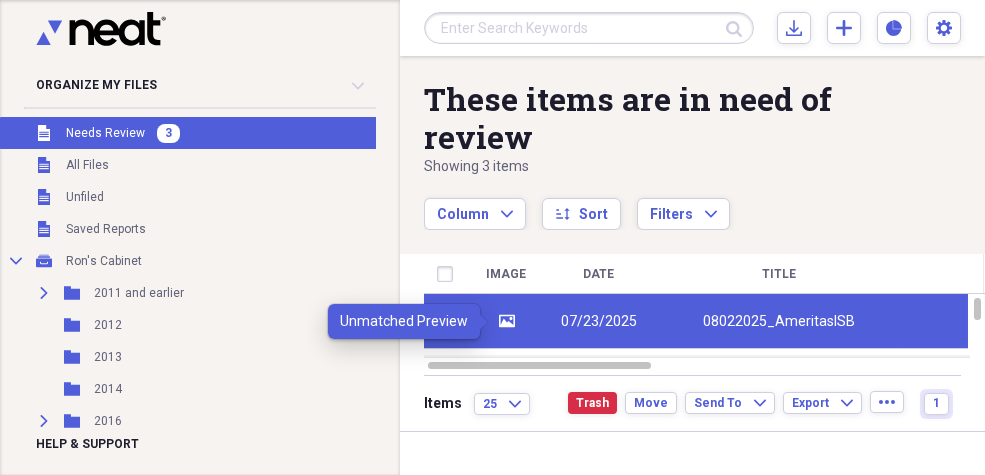 click on "media" 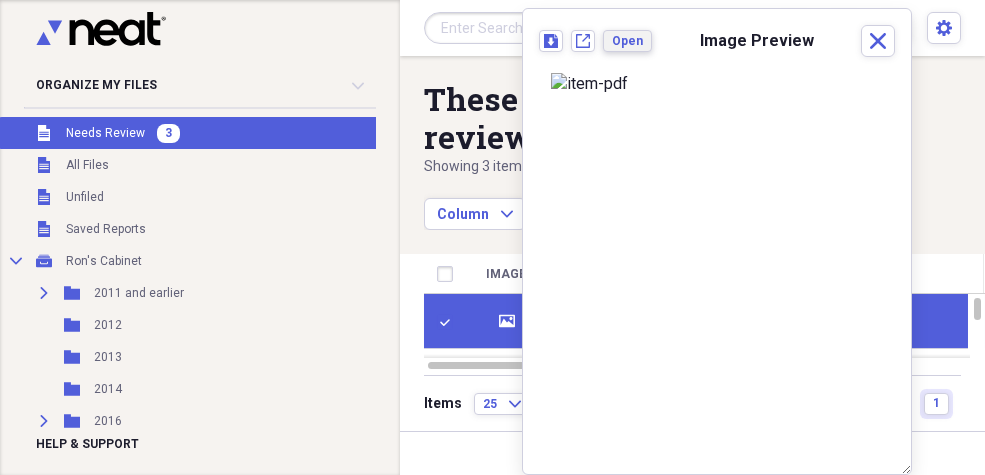 click on "Open" at bounding box center [627, 41] 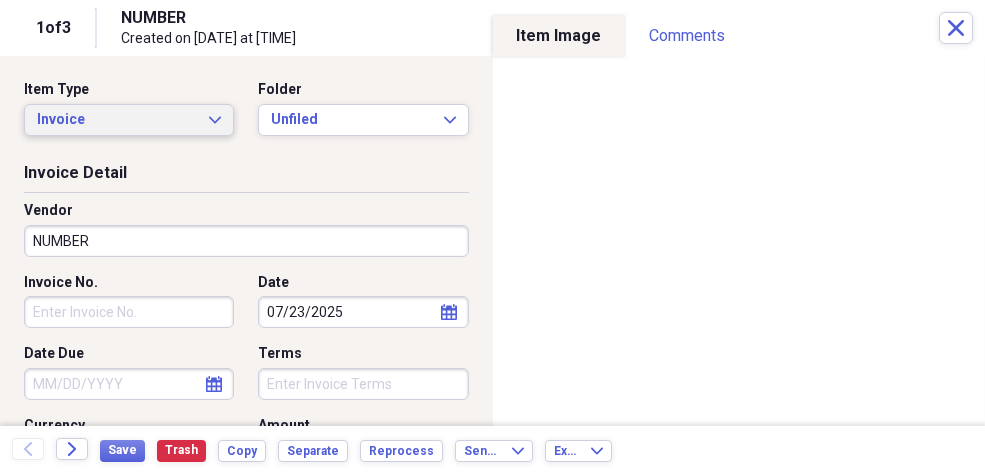 click on "Expand" 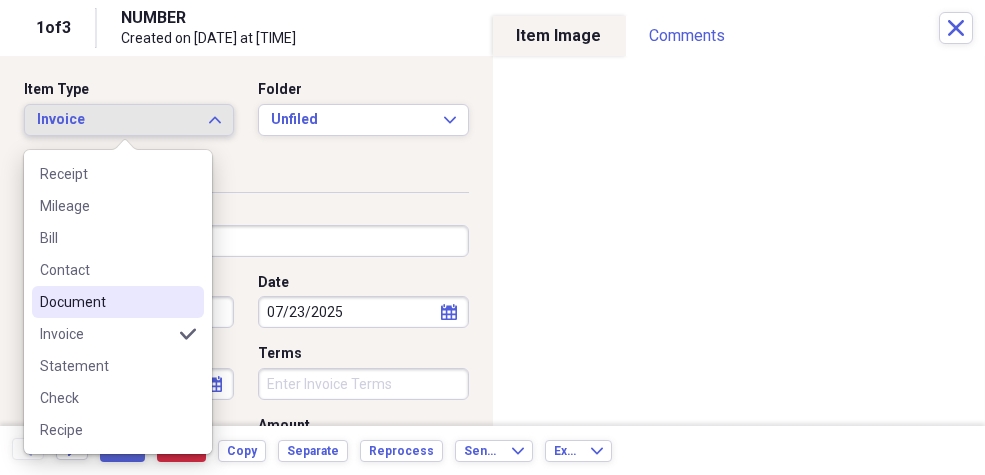 click on "Document" at bounding box center [106, 302] 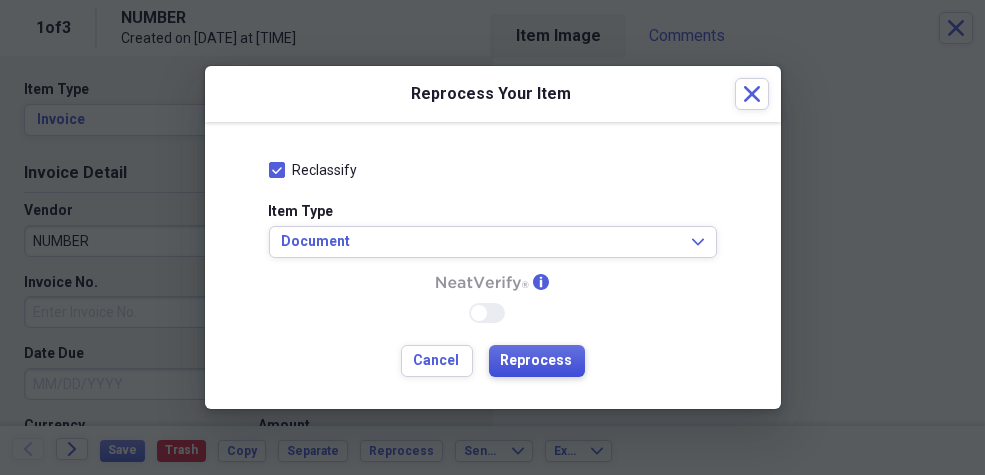 click on "Reprocess" at bounding box center [537, 361] 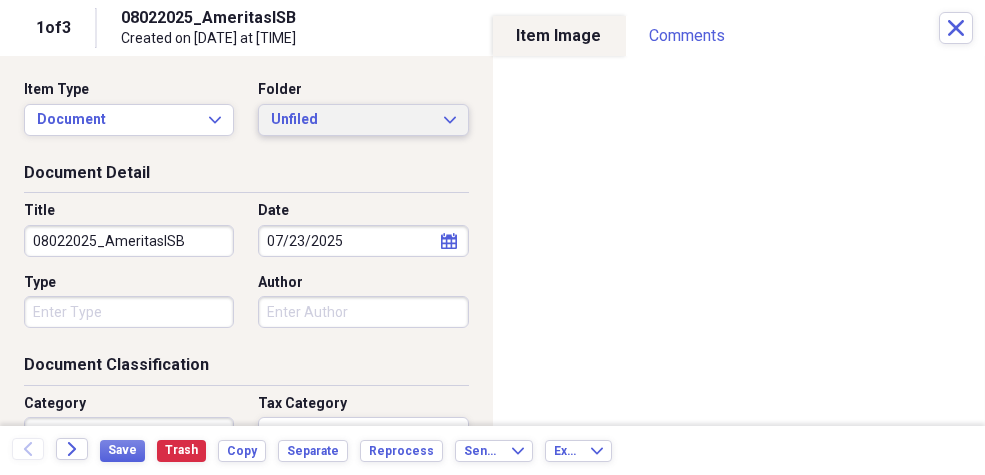 click on "Expand" 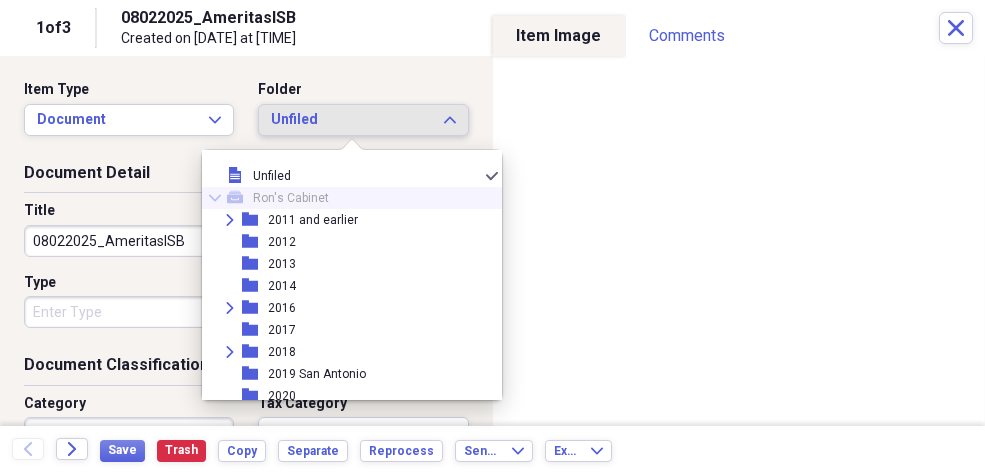scroll, scrollTop: 96, scrollLeft: 0, axis: vertical 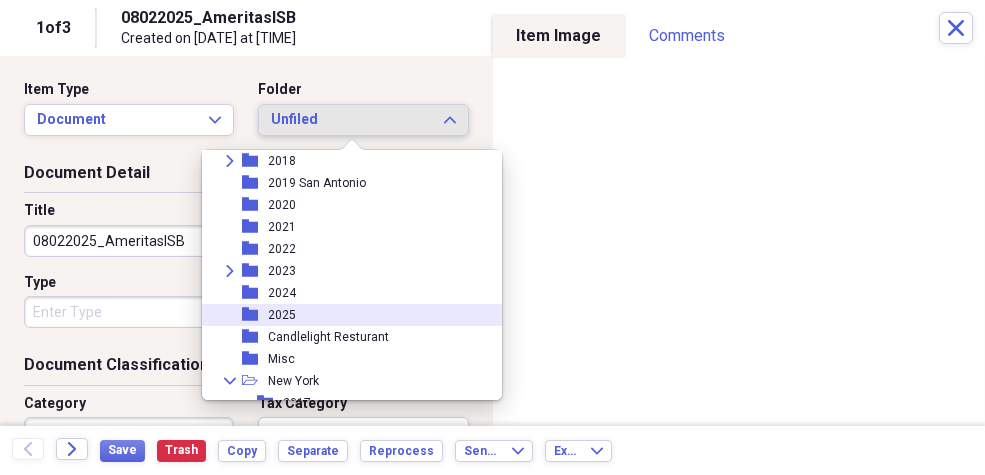 click on "2025" at bounding box center [282, 315] 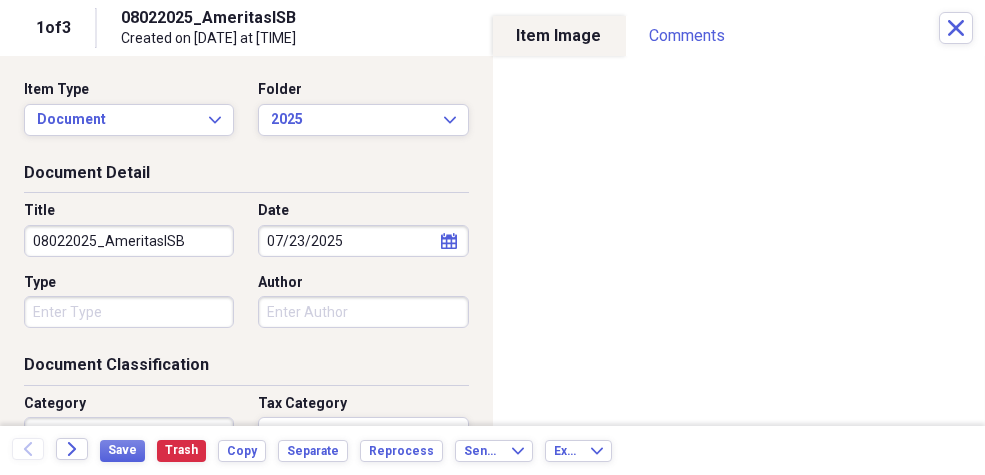 click on "08022025_AmeritaslSB" at bounding box center (129, 241) 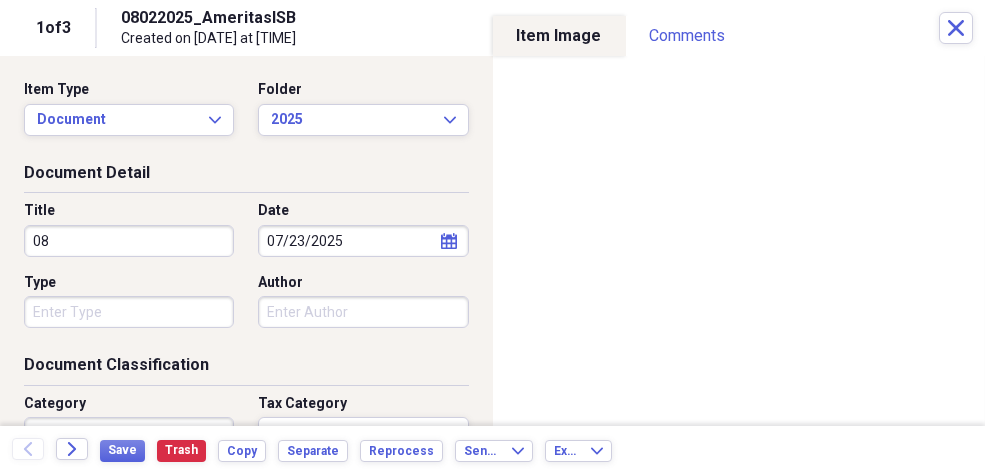 type on "0" 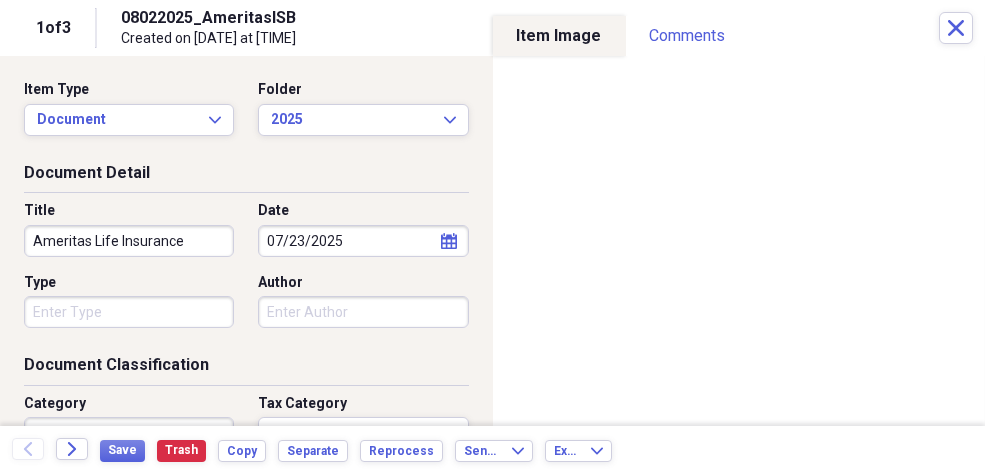 type on "Ameritas Life Insurance" 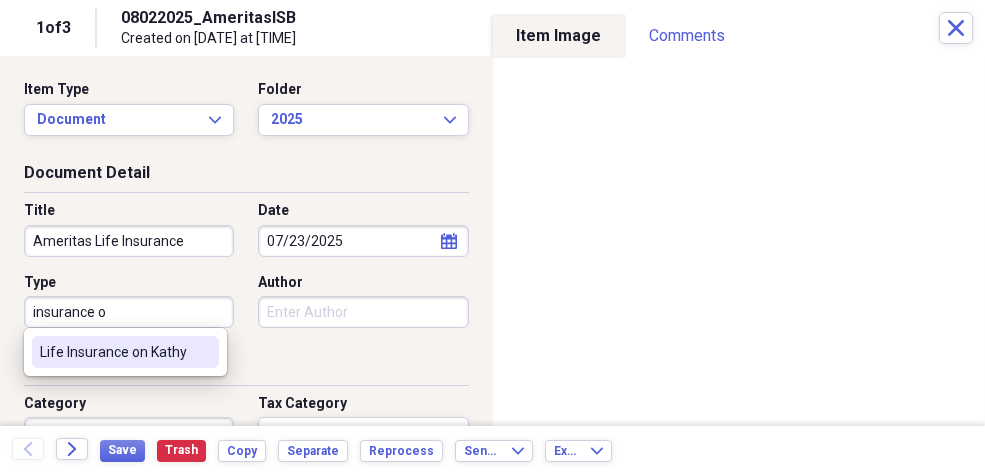 click on "Life Insurance on Kathy" at bounding box center [113, 352] 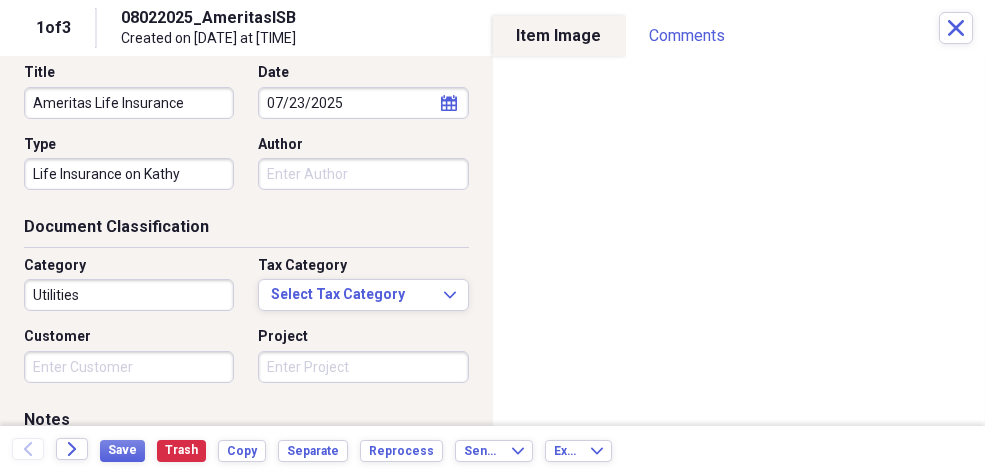 scroll, scrollTop: 196, scrollLeft: 0, axis: vertical 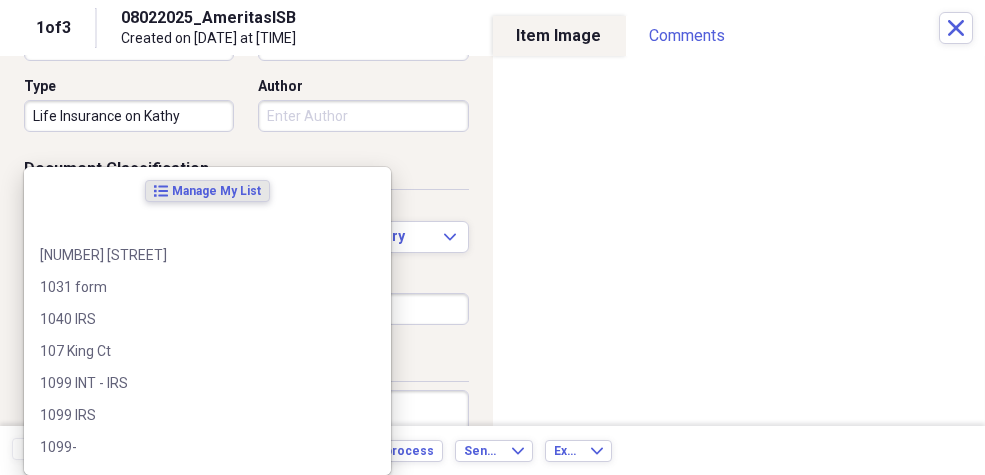 click on "Organize My Files 3 Collapse Unfiled Needs Review 3 Unfiled All Files Unfiled Unfiled Unfiled Saved Reports Collapse My Cabinet Ron's Cabinet Add Folder Expand Folder 2011 and earlier Add Folder Folder 2012 Add Folder Folder 2013 Add Folder Folder 2014 Add Folder Expand Folder 2016 Add Folder Folder 2017 Add Folder Expand Folder 2018 Add Folder Folder 2019 San Antonio Add Folder Folder 2020 Add Folder Folder 2021 Add Folder Folder 2022 Add Folder Expand Folder 2023 Add Folder Folder 2024 Add Folder Folder 2025 Add Folder Folder Candlelight Resturant Add Folder Folder Misc Add Folder Collapse Open Folder New York Add Folder Folder 2017 Add Folder Folder 2018 Add Folder Folder 2019 Add Folder Folder 2020 Add Folder Folder 2021 Add Folder Folder 2022 Add Folder Folder 2023 Add Folder Folder 2024 Add Folder Folder 2025 Add Folder Folder Checks Add Folder Collapse Open Folder Mom Add Folder Folder Property Tax Records Add Folder Folder Rushing Creek Add Folder Collapse Open Folder San Antonio Property Add Folder 1" at bounding box center (492, 237) 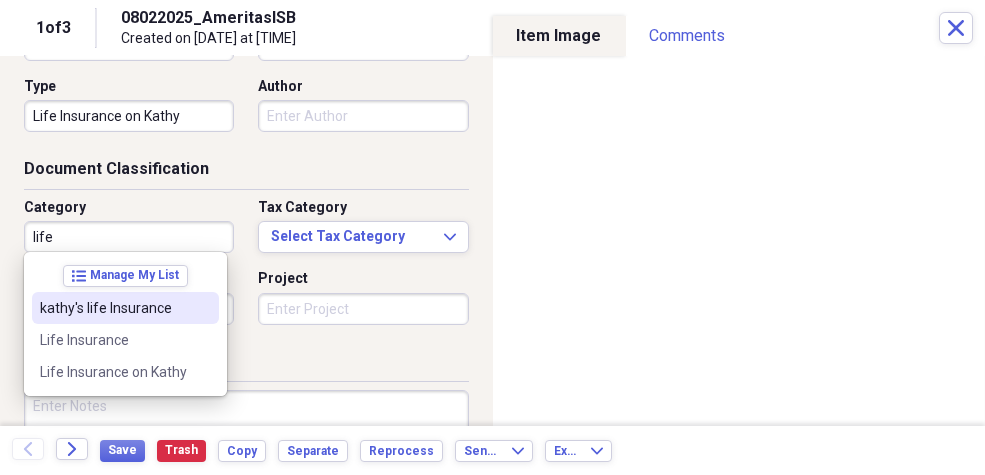 click on "kathy's life Insurance" at bounding box center (113, 308) 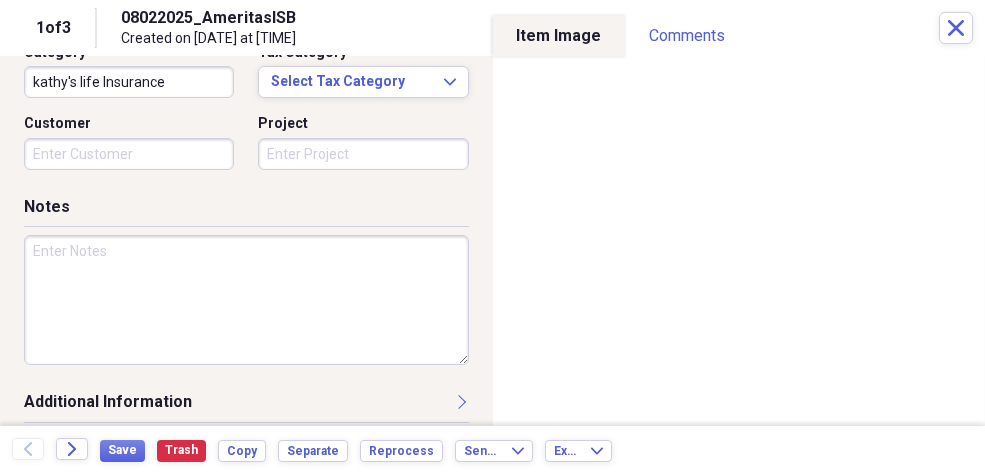scroll, scrollTop: 352, scrollLeft: 0, axis: vertical 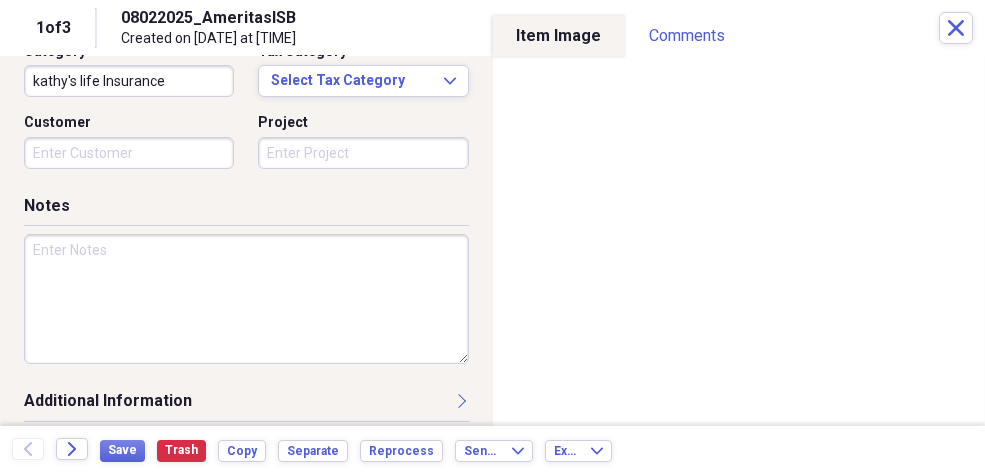 click at bounding box center [246, 299] 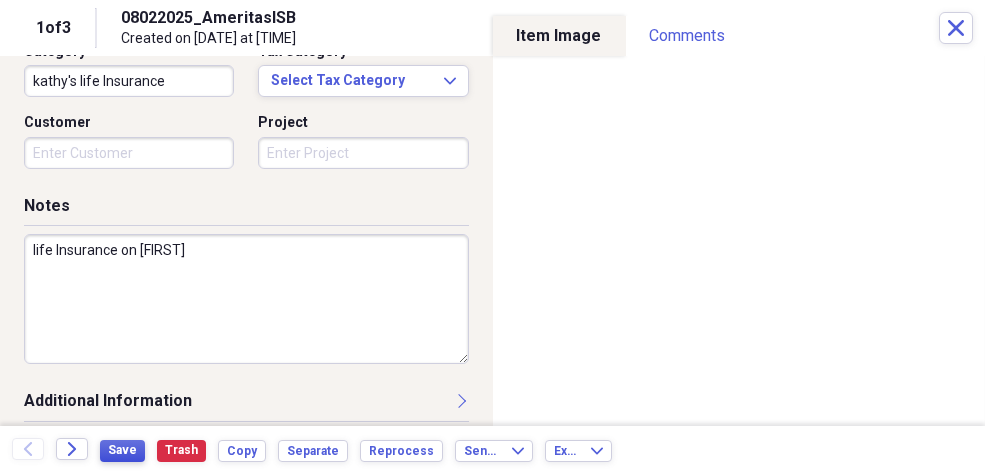 type on "life Insurance on [FIRST]" 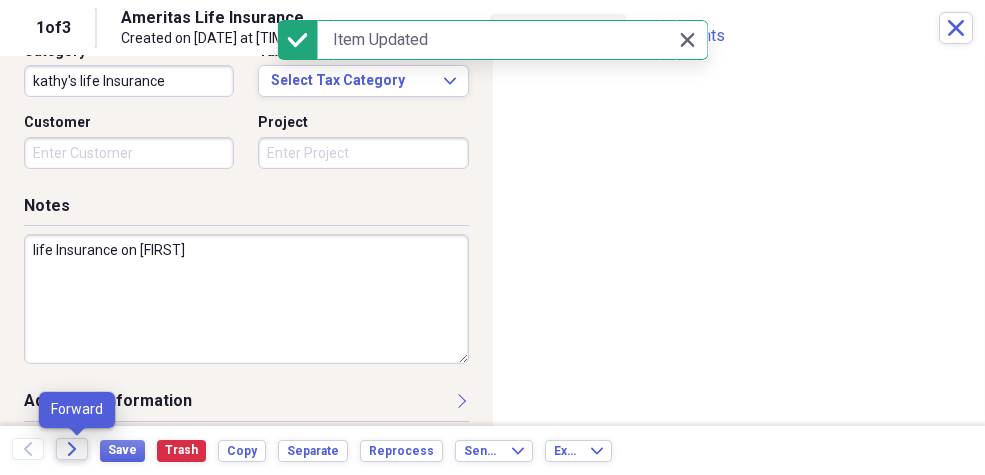 click 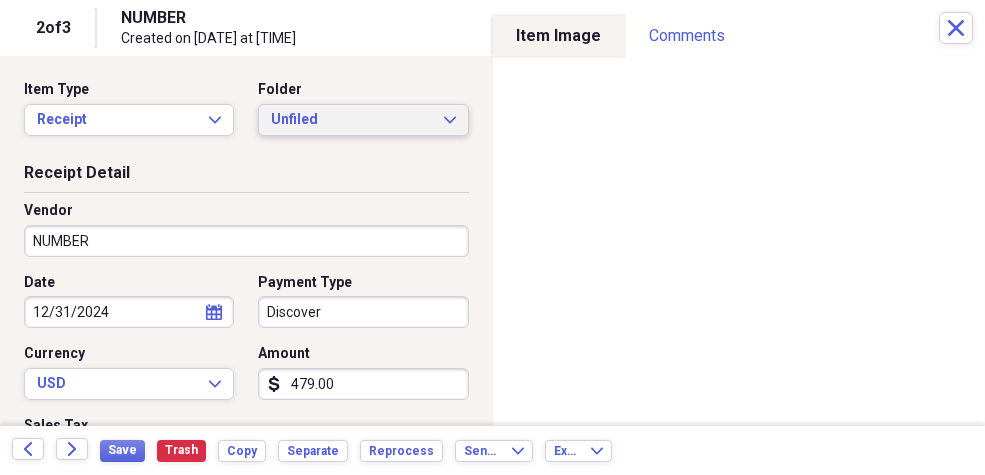 click on "Expand" 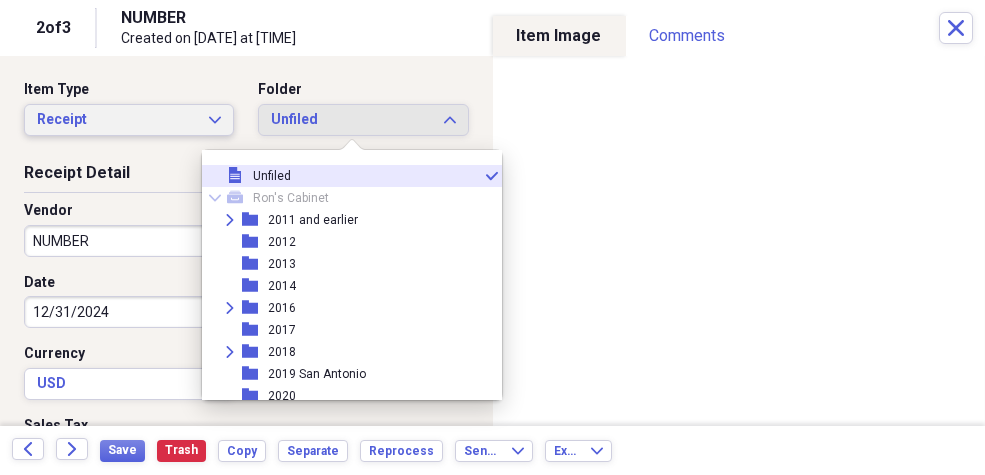 click on "Expand" 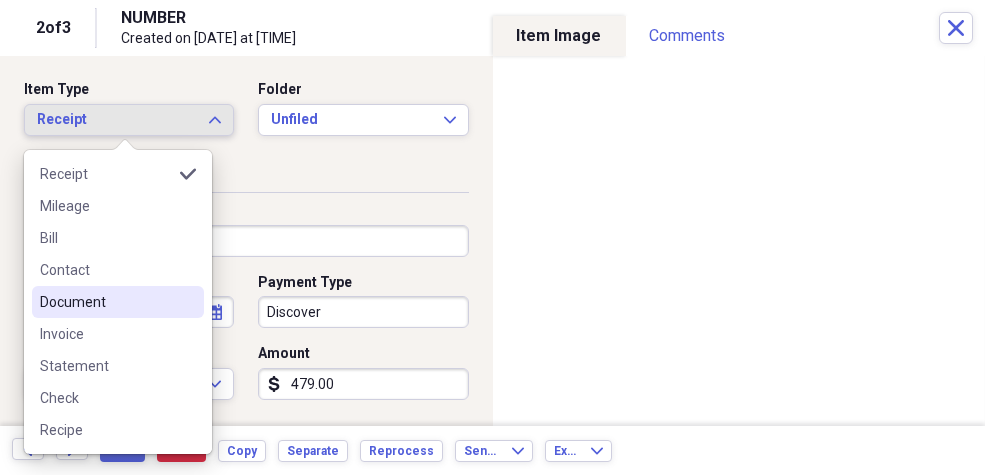 click on "Document" at bounding box center [106, 302] 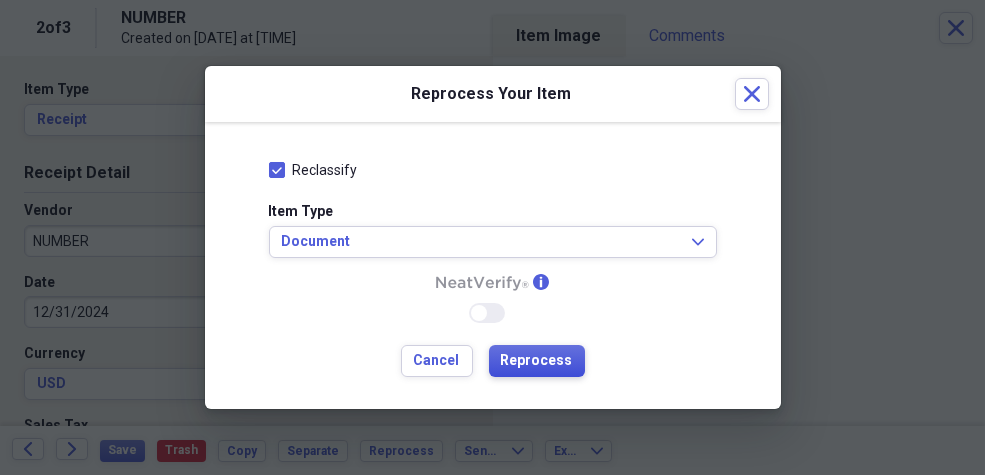 click on "Reprocess" at bounding box center (537, 361) 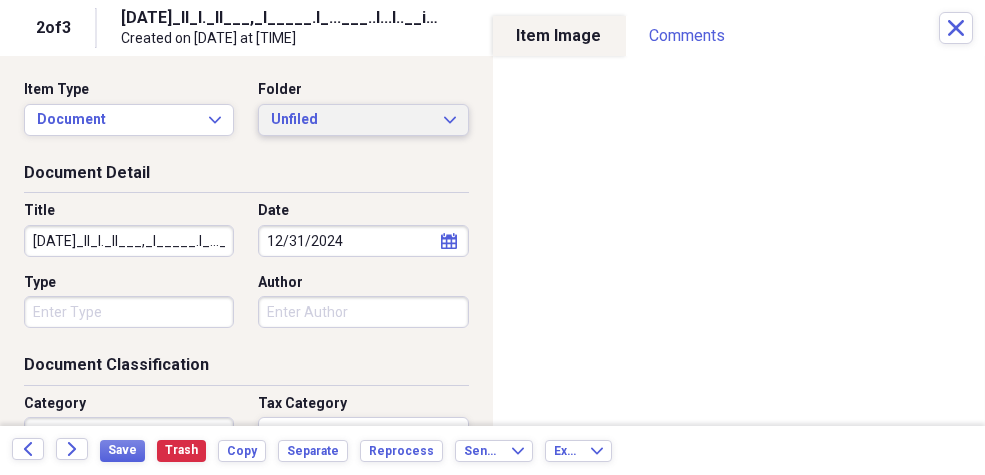 click on "Expand" 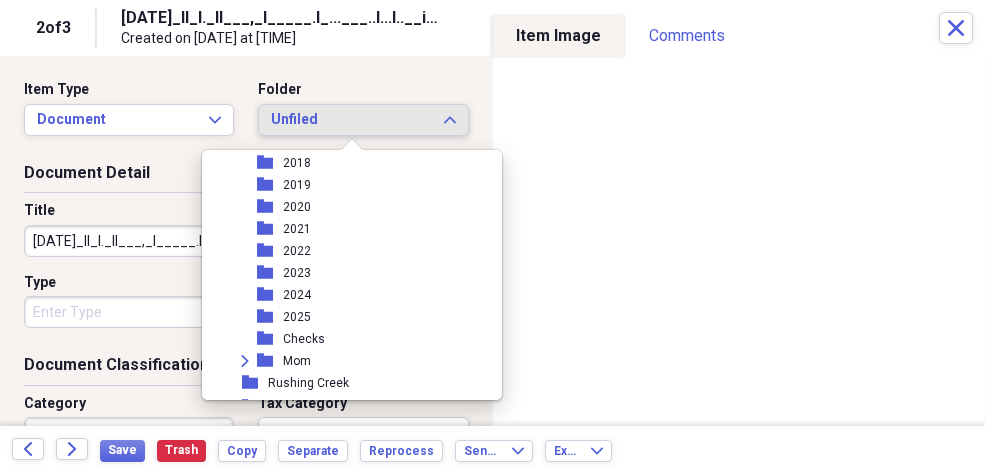 scroll, scrollTop: 457, scrollLeft: 0, axis: vertical 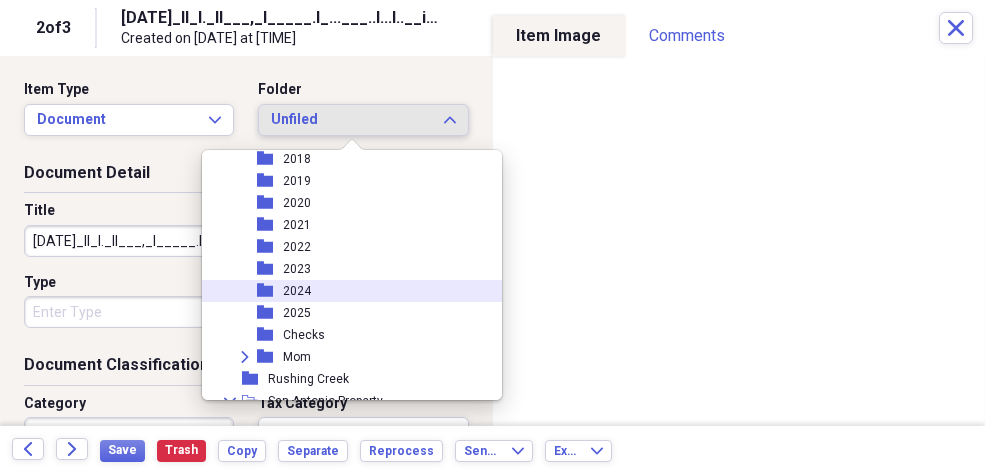 click on "2024" at bounding box center [297, 291] 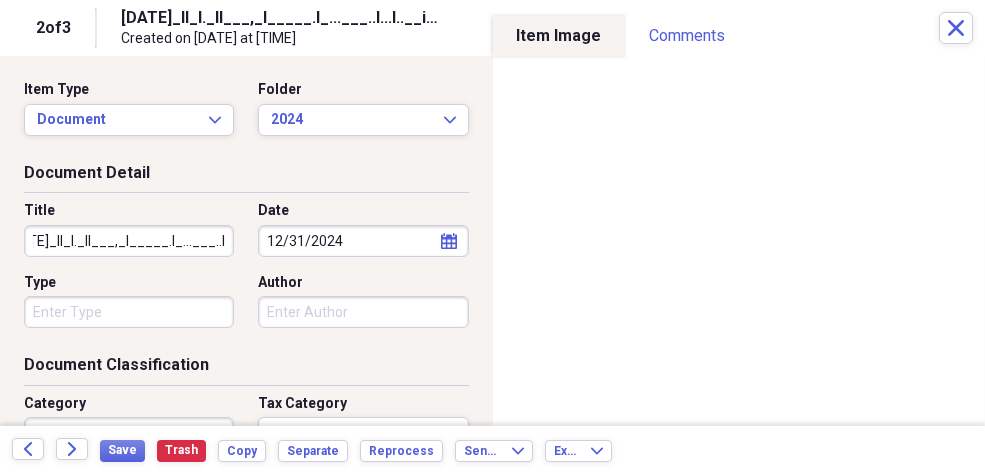 scroll, scrollTop: 0, scrollLeft: 33, axis: horizontal 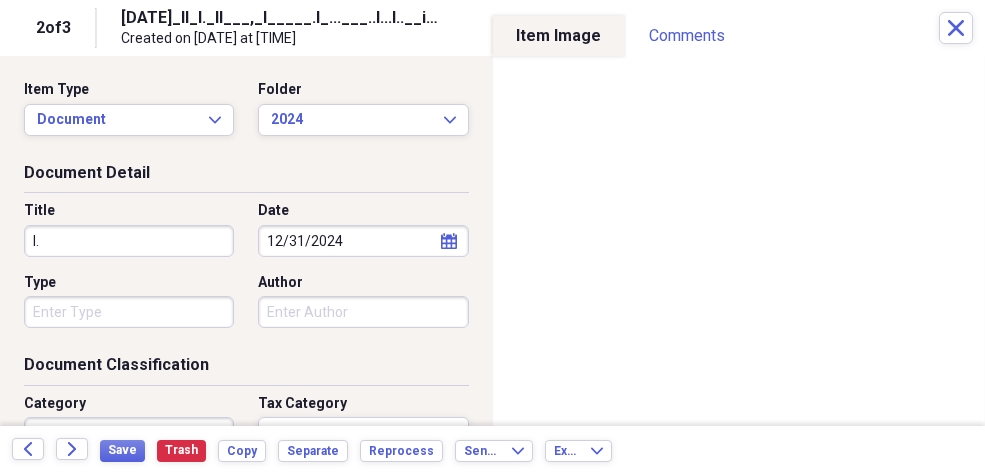 type on "." 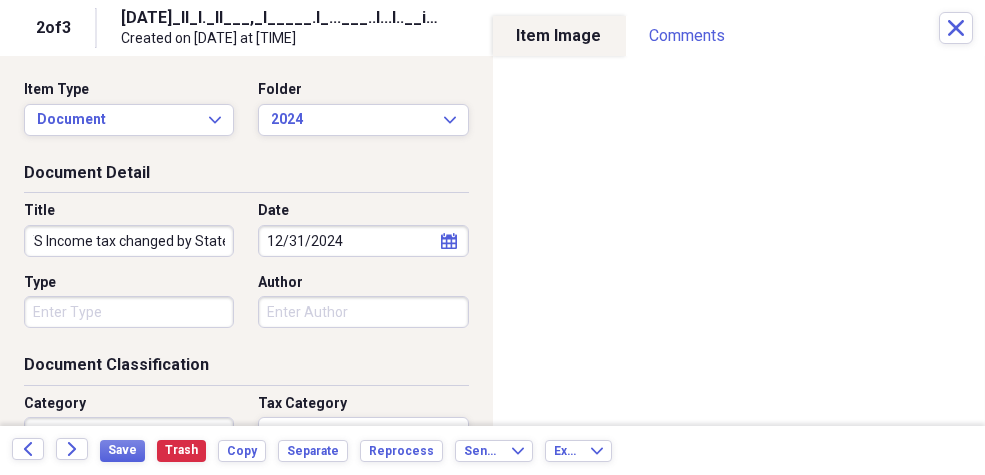 scroll, scrollTop: 0, scrollLeft: 24, axis: horizontal 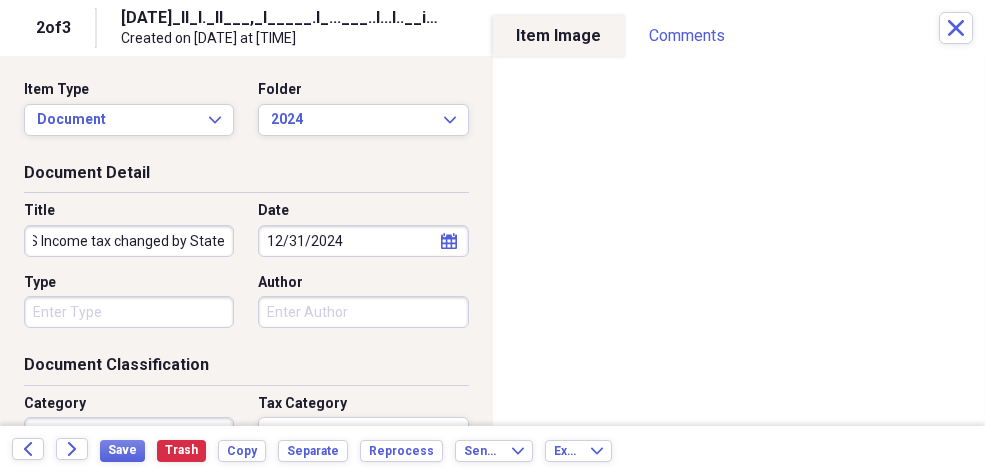 type on "NYS Income tax changed by State" 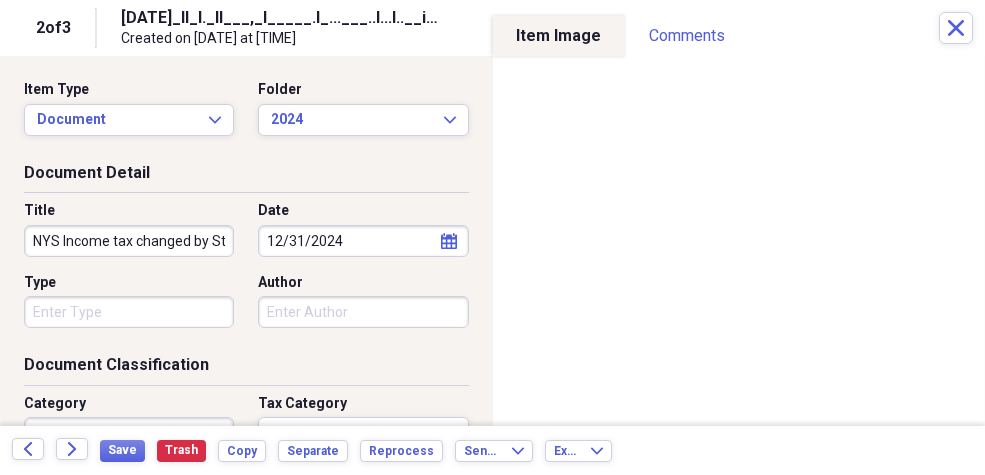 click 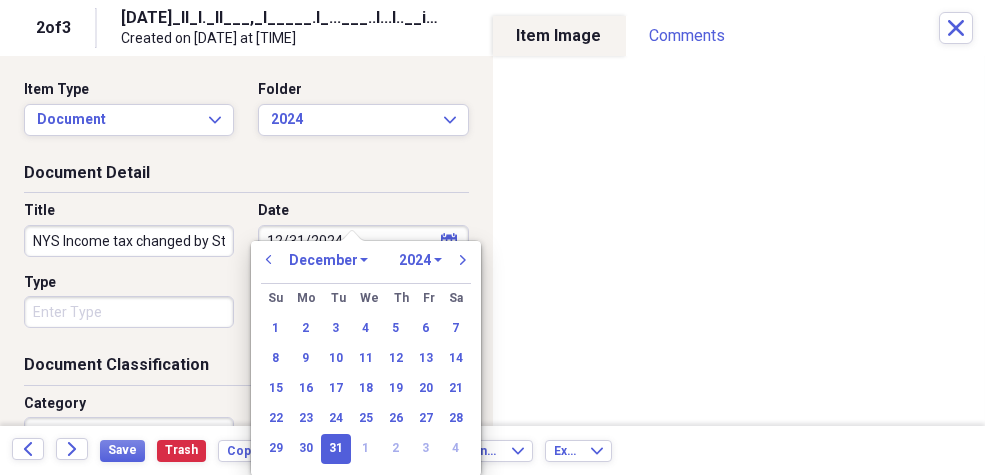 click on "1970 1971 1972 1973 1974 1975 1976 1977 1978 1979 1980 1981 1982 1983 1984 1985 1986 1987 1988 1989 1990 1991 1992 1993 1994 1995 1996 1997 1998 1999 2000 2001 2002 2003 2004 2005 2006 2007 2008 2009 2010 2011 2012 2013 2014 2015 2016 2017 2018 2019 2020 2021 2022 2023 2024 2025 2026 2027 2028 2029 2030 2031 2032 2033 2034 2035" at bounding box center (420, 260) 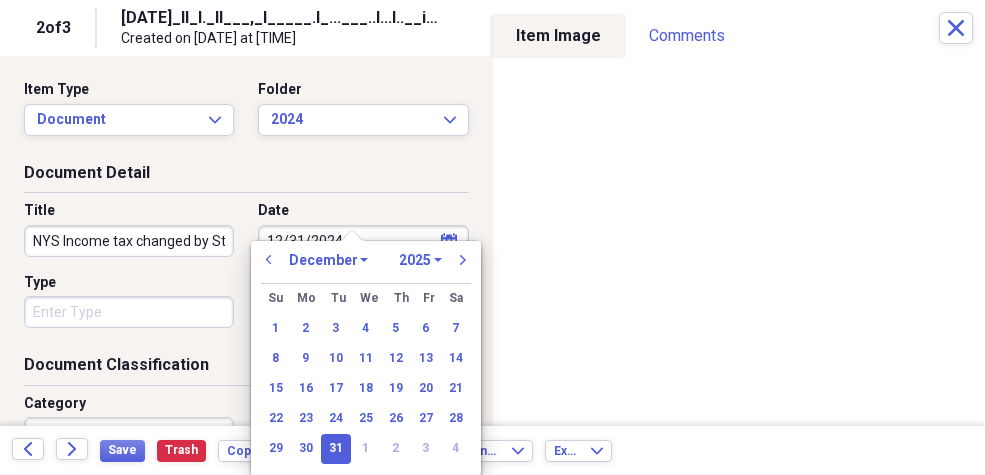 click on "1970 1971 1972 1973 1974 1975 1976 1977 1978 1979 1980 1981 1982 1983 1984 1985 1986 1987 1988 1989 1990 1991 1992 1993 1994 1995 1996 1997 1998 1999 2000 2001 2002 2003 2004 2005 2006 2007 2008 2009 2010 2011 2012 2013 2014 2015 2016 2017 2018 2019 2020 2021 2022 2023 2024 2025 2026 2027 2028 2029 2030 2031 2032 2033 2034 2035" at bounding box center (420, 260) 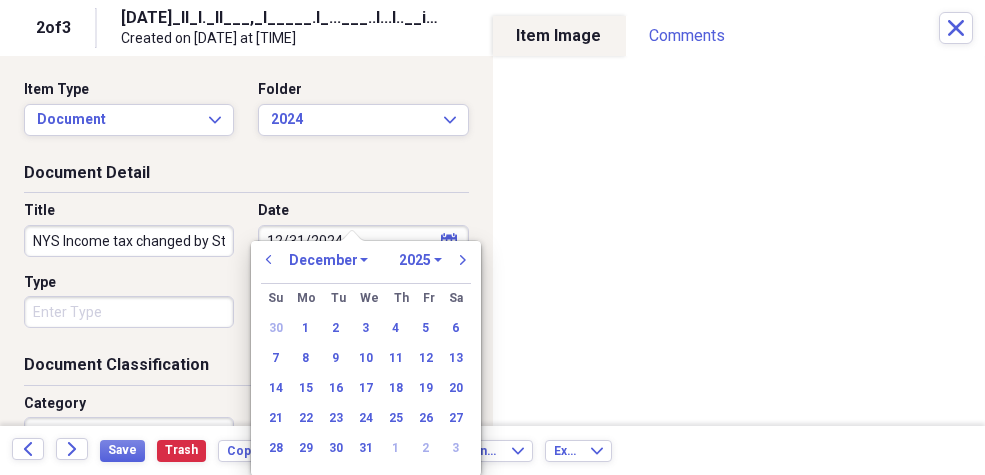 click 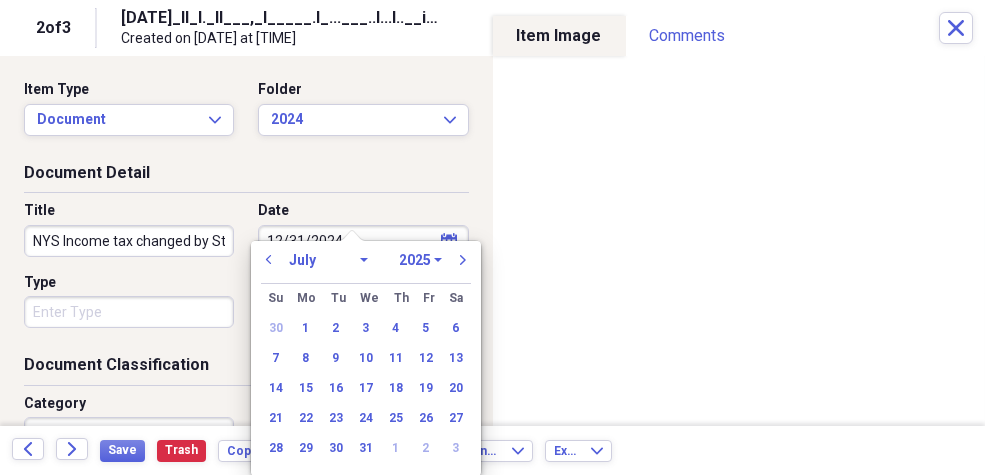 click on "January February March April May June July August September October November December" at bounding box center [328, 260] 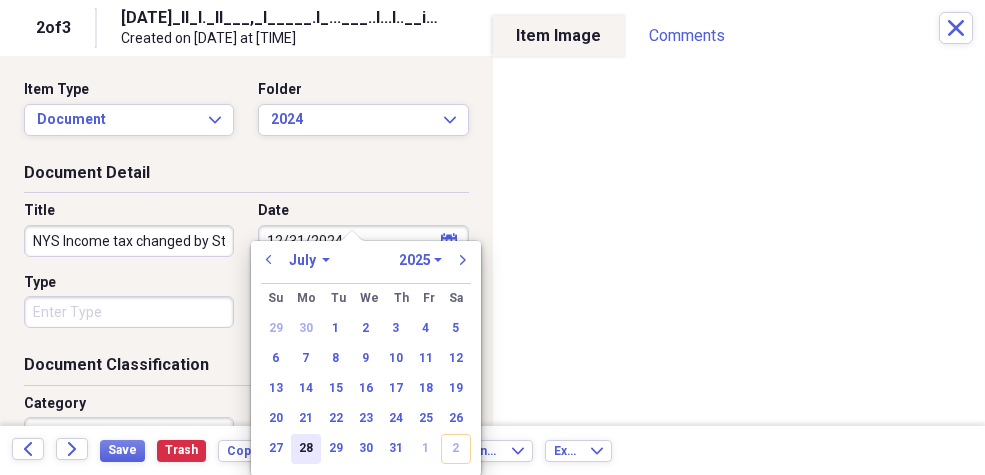 click on "28" at bounding box center (306, 449) 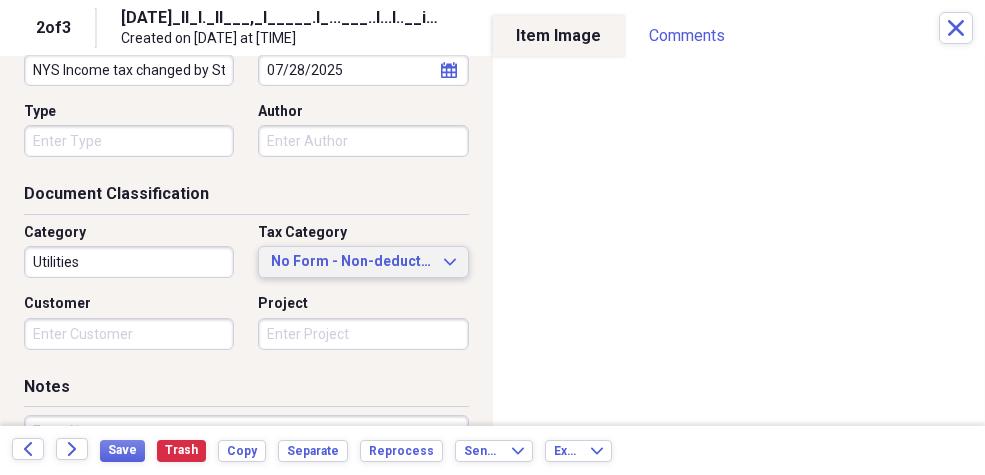 scroll, scrollTop: 172, scrollLeft: 0, axis: vertical 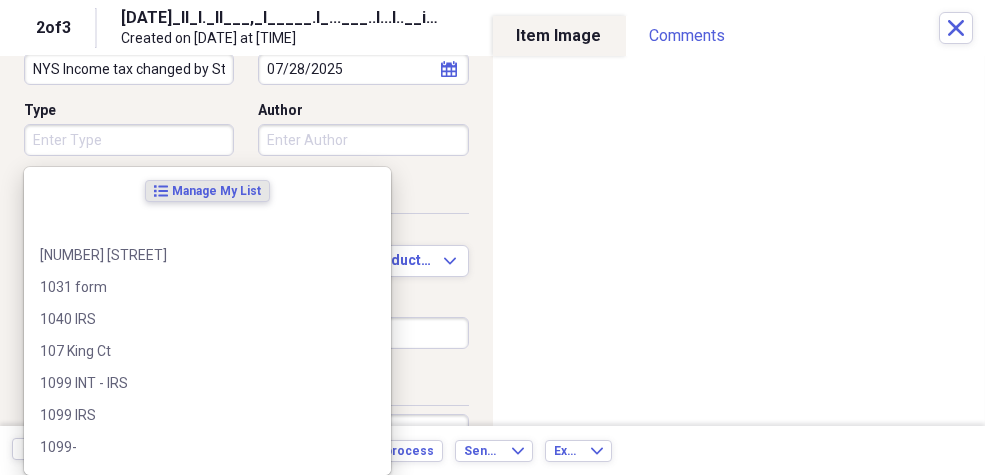 click on "Organize My Files 2 Collapse Unfiled Needs Review 2 Unfiled All Files Unfiled Unfiled Unfiled Saved Reports Collapse My Cabinet [FIRST]'s Cabinet Add Folder Expand Folder [YEAR] and earlier Add Folder Folder [YEAR] Add Folder Folder [YEAR] Add Folder Folder [YEAR] Add Folder Expand Folder [YEAR] Add Folder Folder [YEAR] Add Folder Expand Folder [YEAR] Add Folder Folder [YEAR] San Antonio Add Folder Folder [YEAR] Add Folder Folder [YEAR] Add Folder Folder [YEAR] Add Folder Folder [YEAR] Add Folder Folder [YEAR] Add Folder Folder [YEAR] Add Folder Folder Checks Add Folder Collapse Open Folder Mom Add Folder Folder Property Tax Records Add Folder Folder Rushing Creek Add Folder Collapse Open Folder San Antonio Property Add Folder 1" at bounding box center (492, 237) 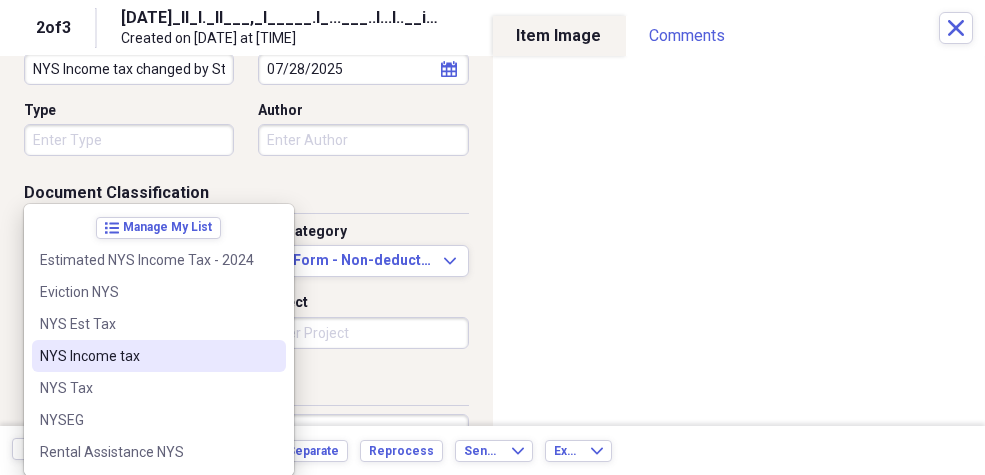 click on "NYS Income tax" at bounding box center [147, 356] 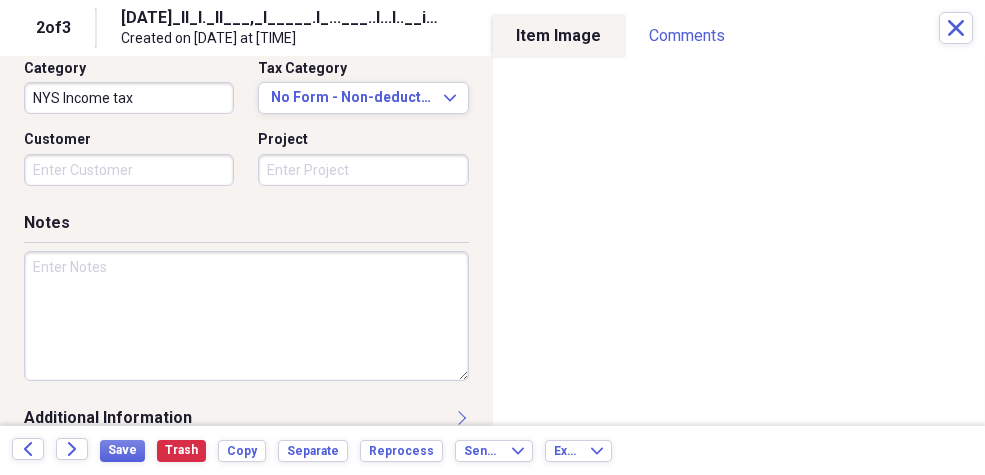 scroll, scrollTop: 361, scrollLeft: 0, axis: vertical 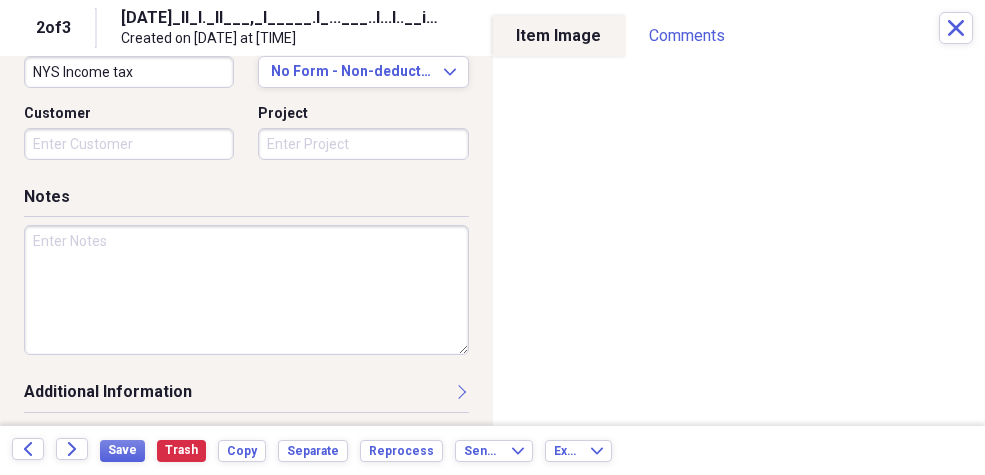 click at bounding box center (246, 290) 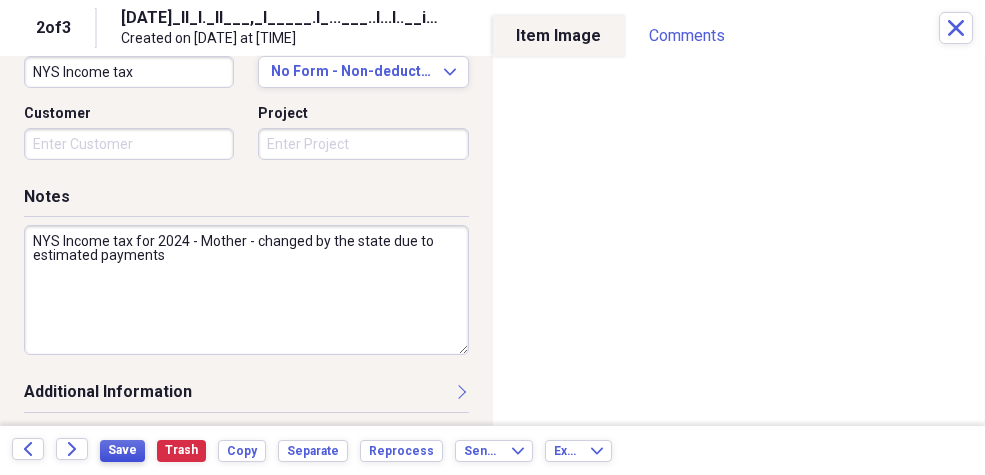 type on "NYS Income tax for 2024 - Mother - changed by the state due to estimated payments" 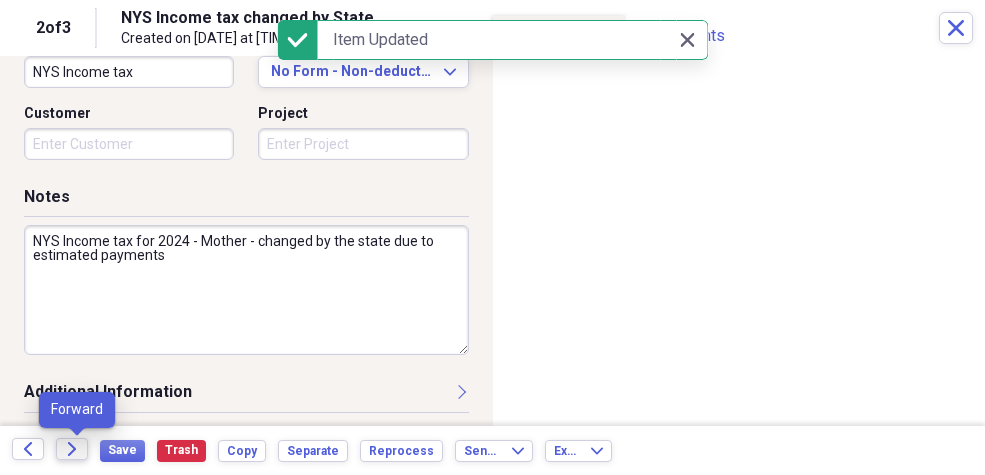 click 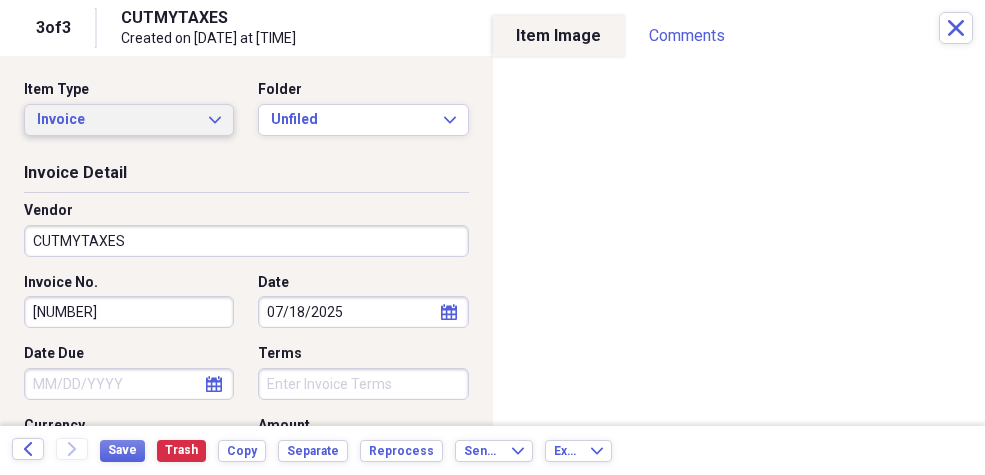 click on "Expand" 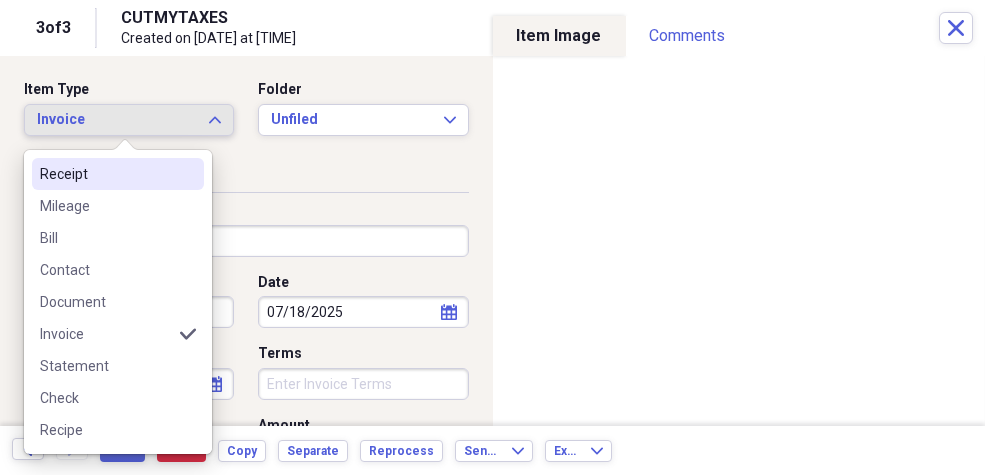 click on "Receipt" at bounding box center [106, 174] 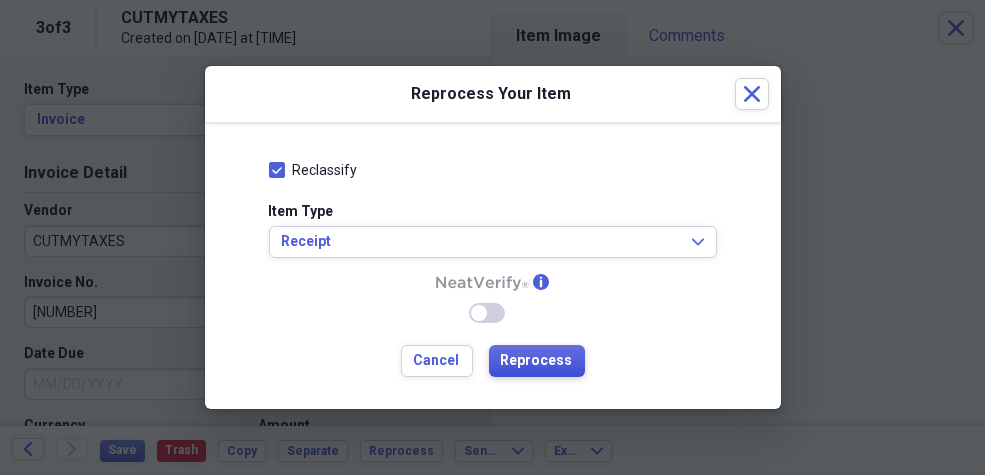 click on "Reprocess" at bounding box center [537, 361] 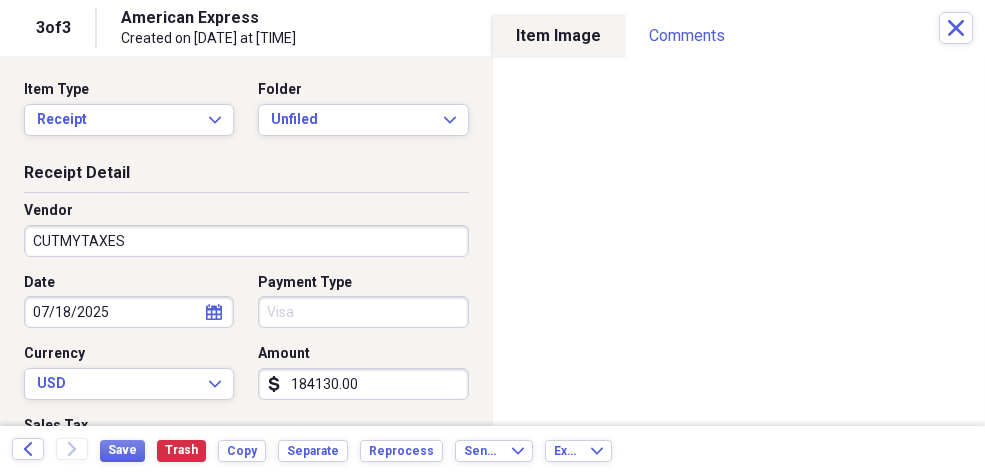type on "American Express" 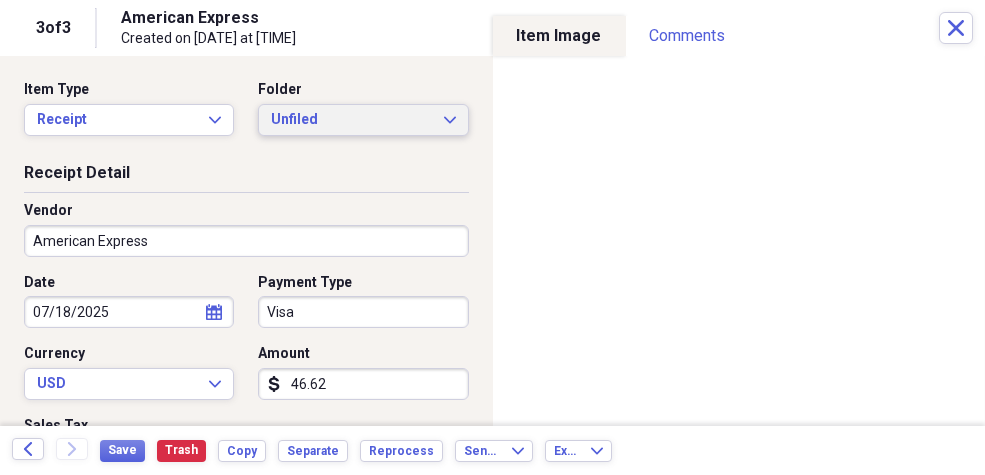 click on "Expand" 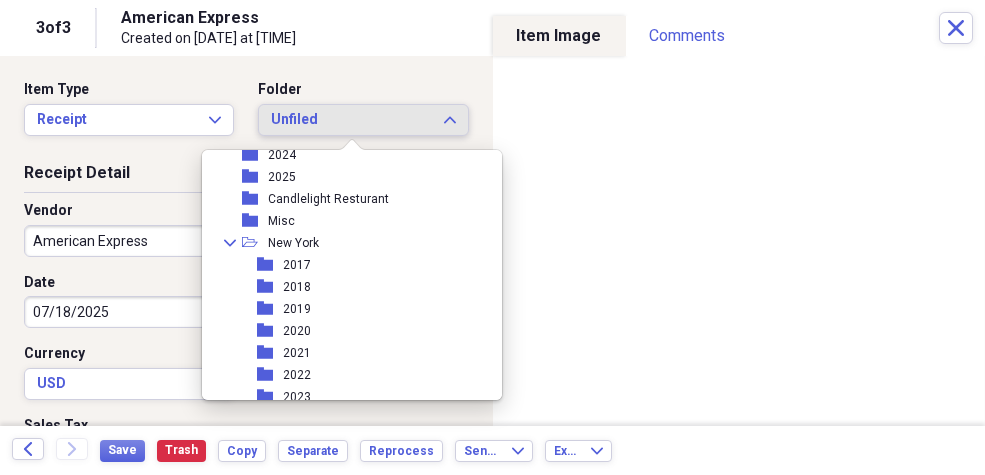 scroll, scrollTop: 326, scrollLeft: 0, axis: vertical 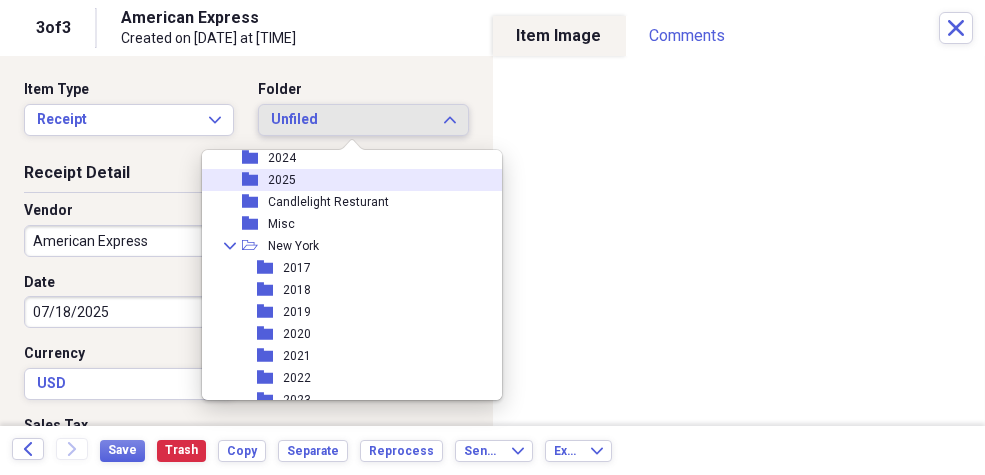 click on "2025" at bounding box center (282, 180) 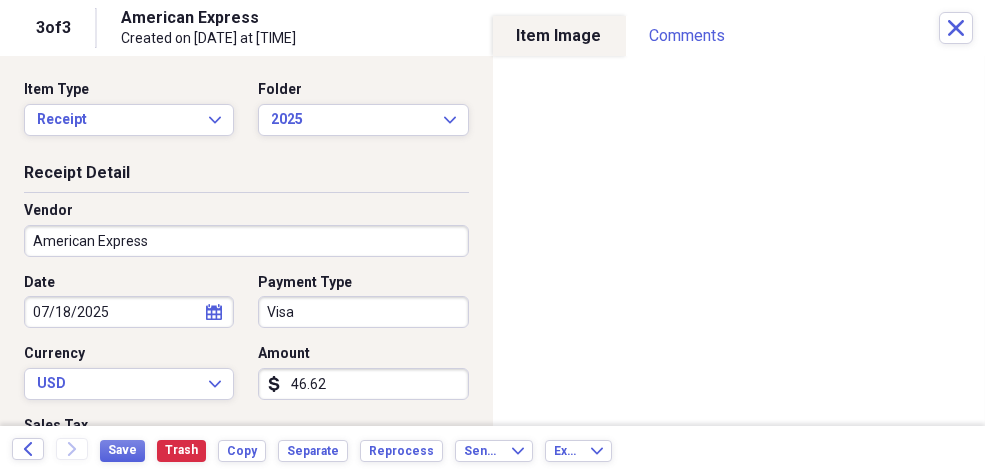 click on "Organize My Files 1 Collapse Unfiled Needs Review 1 Unfiled All Files Unfiled Unfiled Unfiled Saved Reports Collapse My Cabinet Ron's Cabinet Add Folder Expand Folder 2011 and earlier Add Folder Folder 2012 Add Folder Folder 2013 Add Folder Folder 2014 Add Folder Expand Folder 2016 Add Folder Folder 2017 Add Folder Expand Folder 2018 Add Folder Folder 2019 San Antonio Add Folder Folder 2020 Add Folder Folder 2021 Add Folder Folder 2022 Add Folder Expand Folder 2023 Add Folder Folder 2024 Add Folder Folder 2025 Add Folder Folder Candlelight Resturant Add Folder Folder Misc Add Folder Collapse Open Folder New York Add Folder Folder 2017 Add Folder Folder 2018 Add Folder Folder 2019 Add Folder Folder 2020 Add Folder Folder 2021 Add Folder Folder 2022 Add Folder Folder 2023 Add Folder Folder 2024 Add Folder Folder 2025 Add Folder Folder Checks Add Folder Collapse Open Folder Mom Add Folder Folder Property Tax Records Add Folder Folder Rushing Creek Add Folder Collapse Open Folder San Antonio Property Add Folder 1" at bounding box center [492, 237] 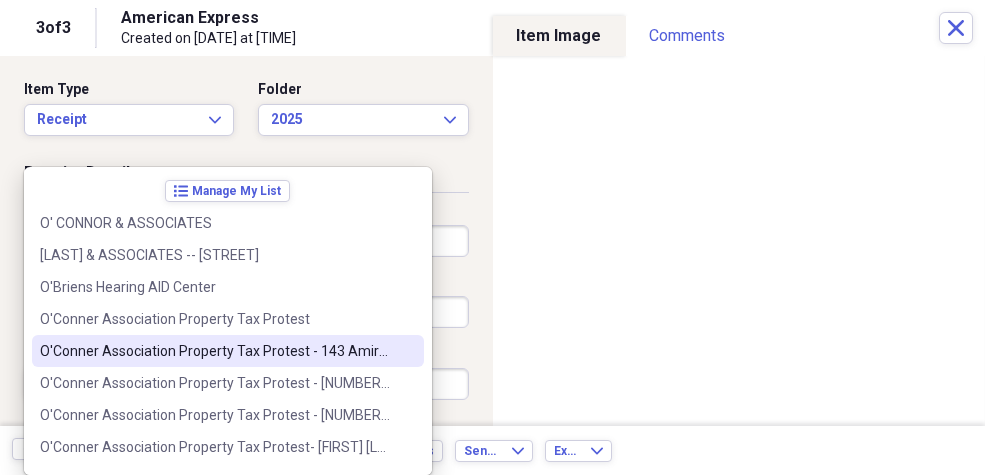 click on "O'Conner Association Property Tax Protest - 143 Amires" at bounding box center (216, 351) 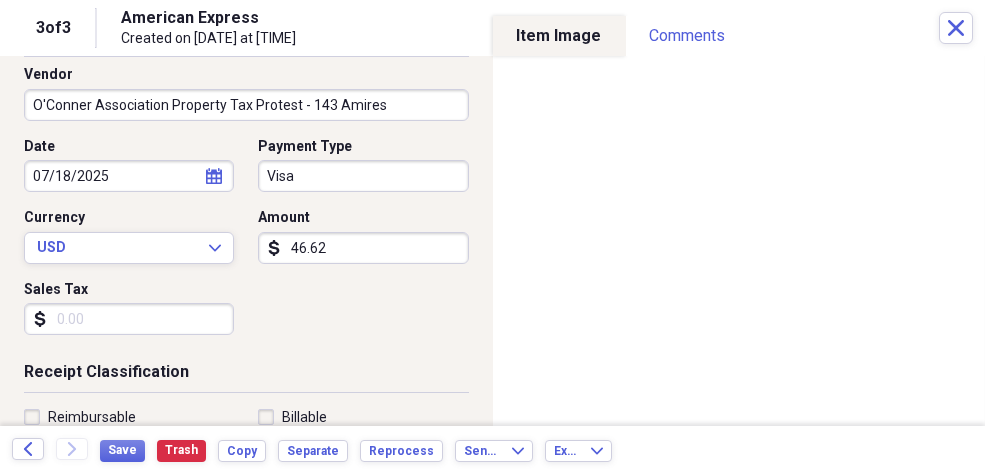 scroll, scrollTop: 138, scrollLeft: 0, axis: vertical 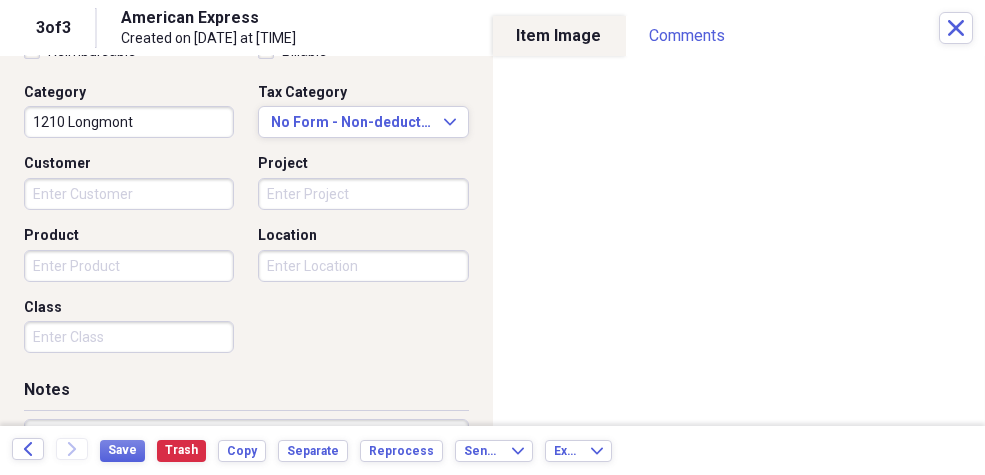 click on "1210 Longmont" at bounding box center (129, 122) 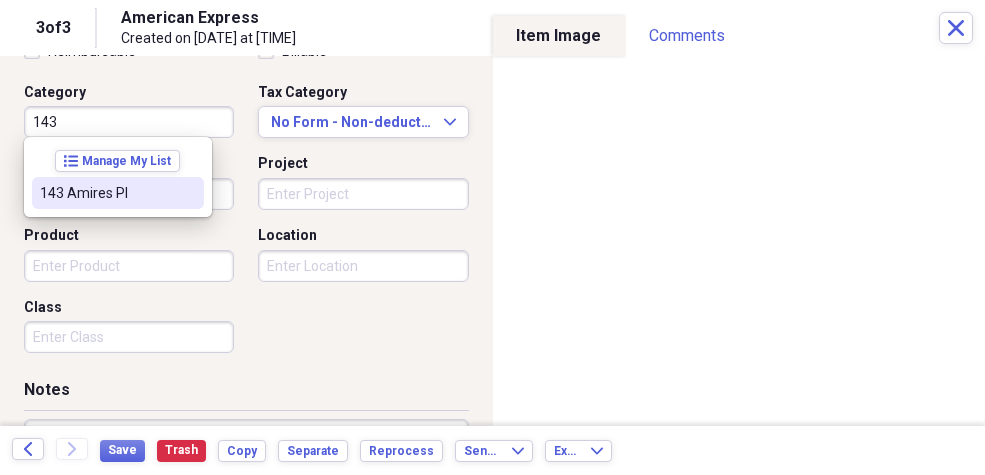 click on "143 Amires Pl" at bounding box center (106, 193) 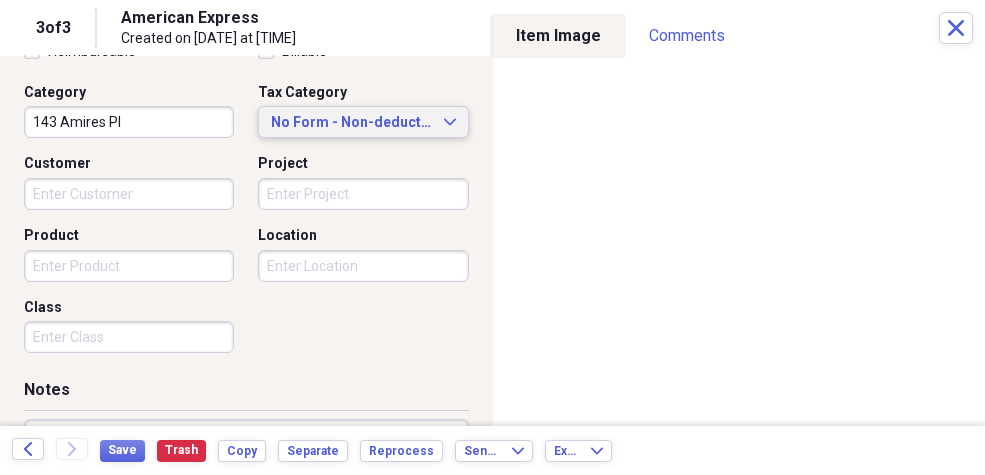 click on "Expand" 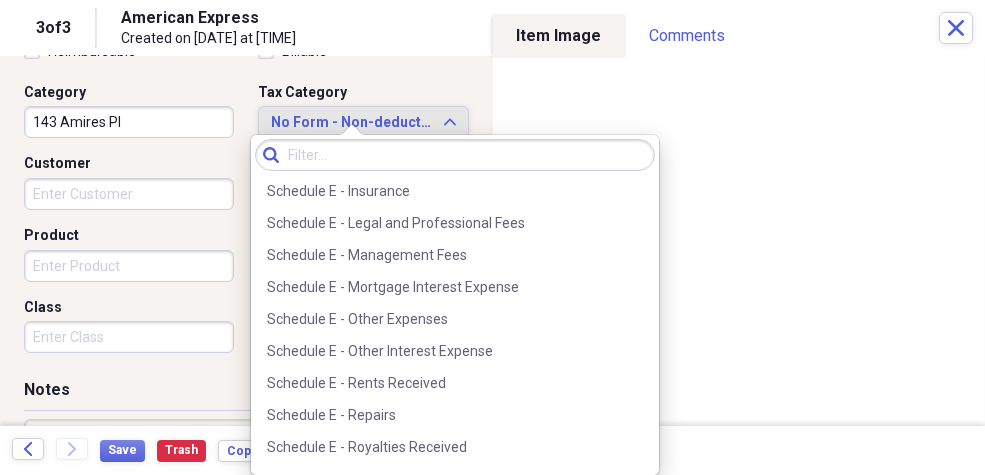scroll, scrollTop: 4716, scrollLeft: 0, axis: vertical 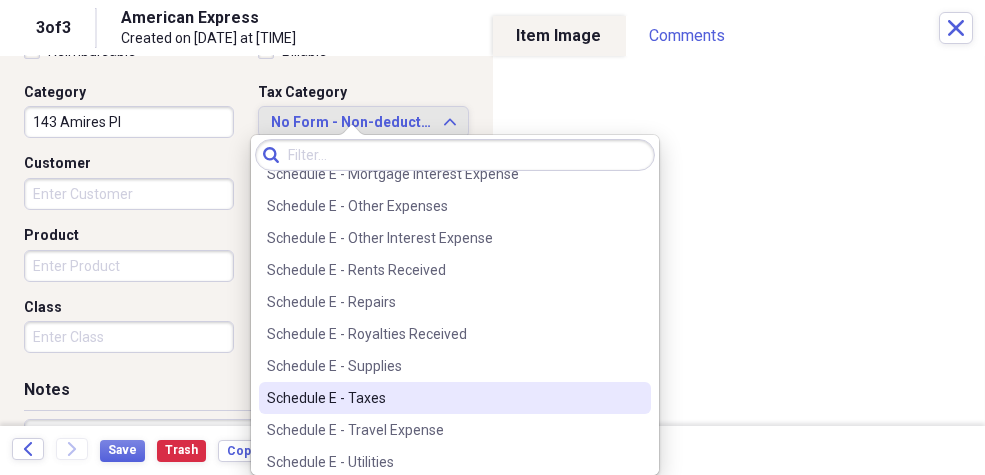 click on "Schedule E - Taxes" at bounding box center [443, 398] 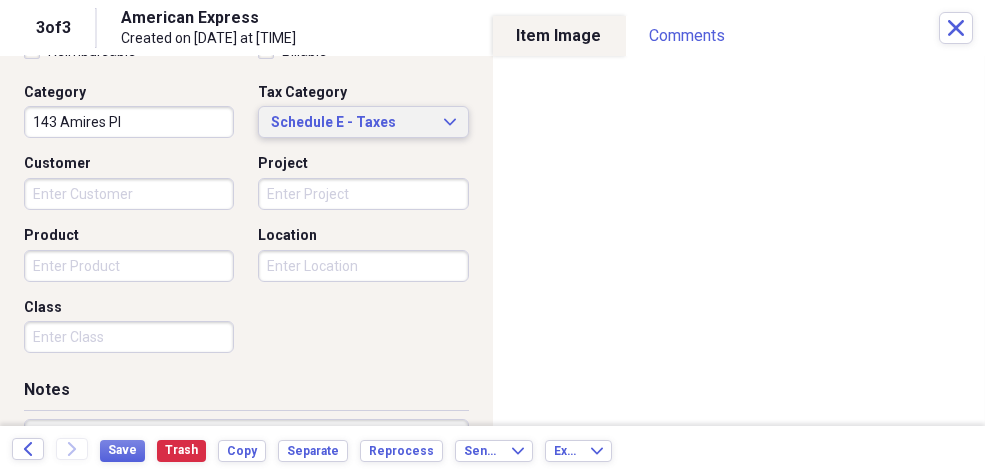 click on "Schedule E - Taxes Expand" at bounding box center (363, 122) 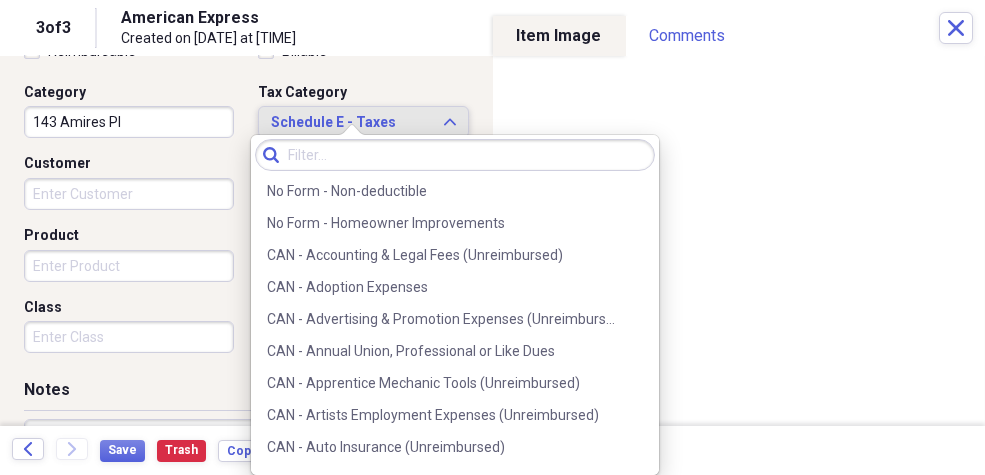 scroll, scrollTop: 4793, scrollLeft: 0, axis: vertical 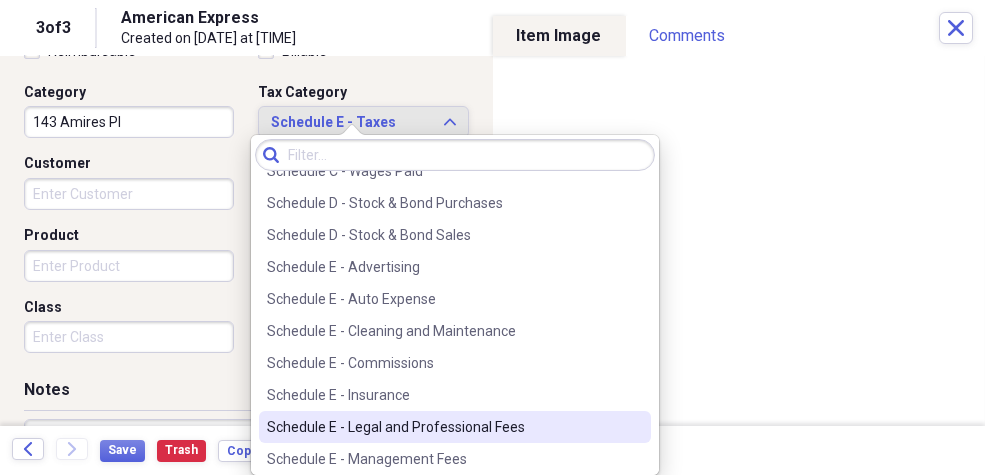 click on "Schedule E - Legal and Professional Fees" at bounding box center [443, 427] 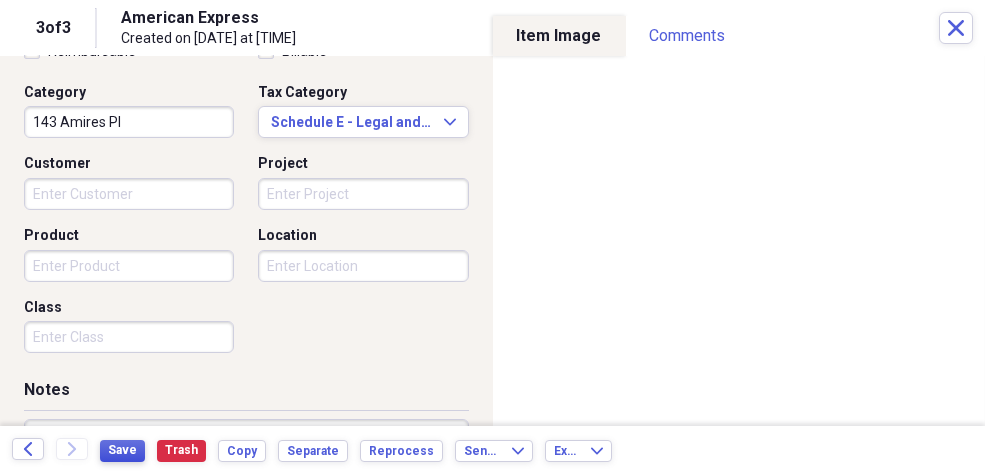 click on "Save" at bounding box center [122, 450] 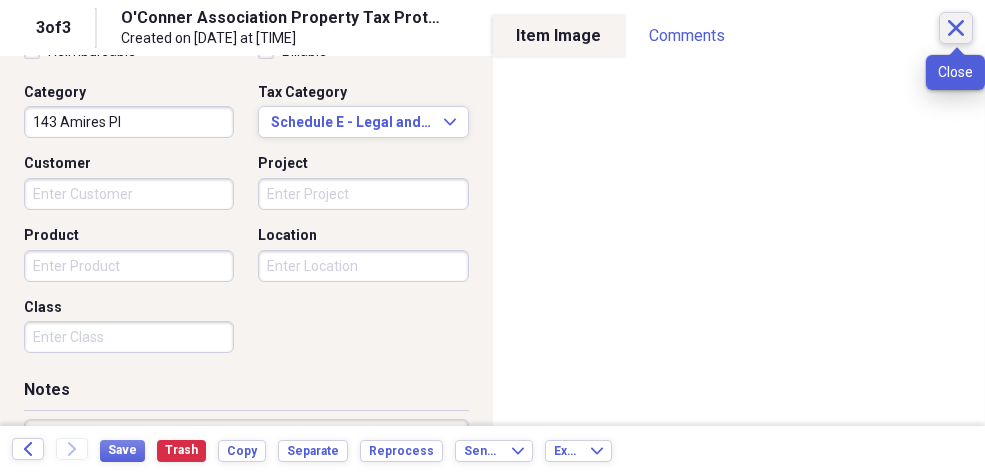 click on "Close" 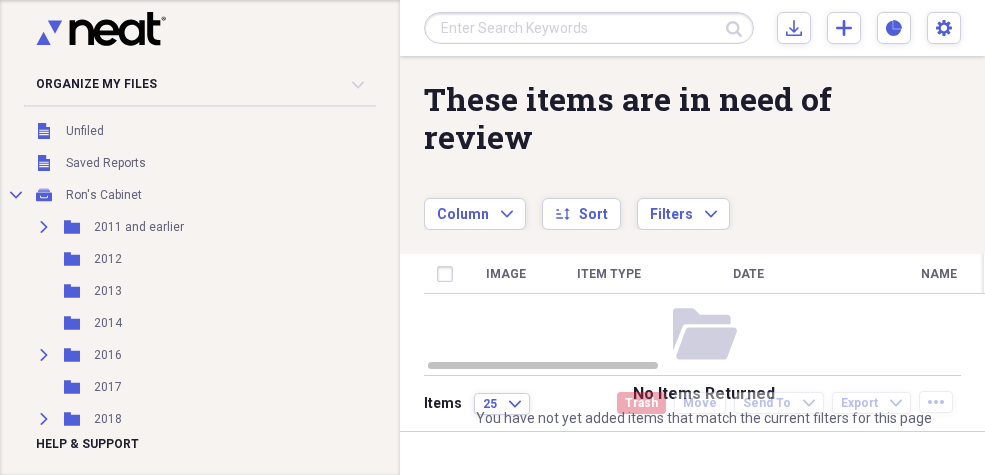 scroll, scrollTop: 68, scrollLeft: 0, axis: vertical 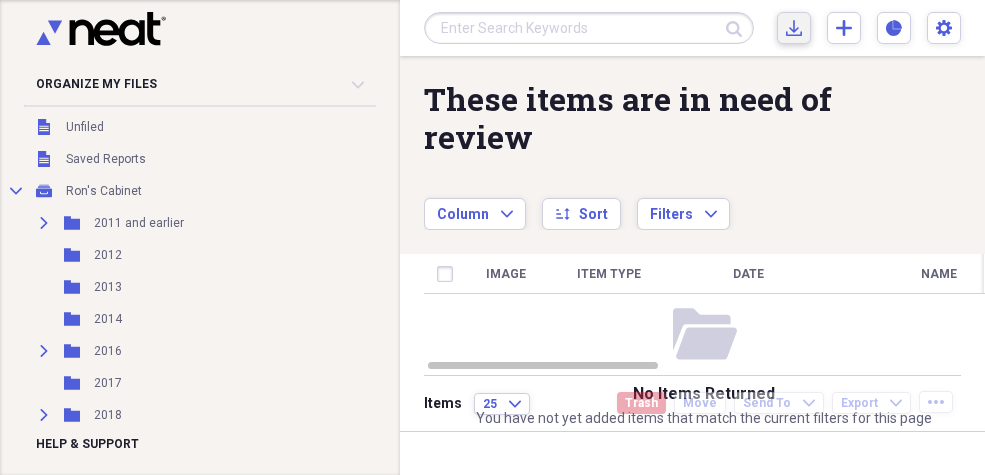 click on "Import" 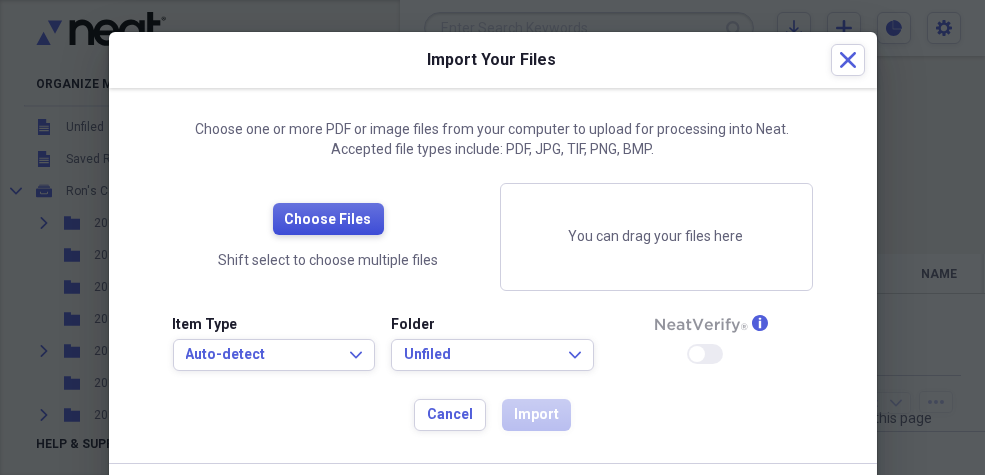 click on "Choose Files" at bounding box center [328, 220] 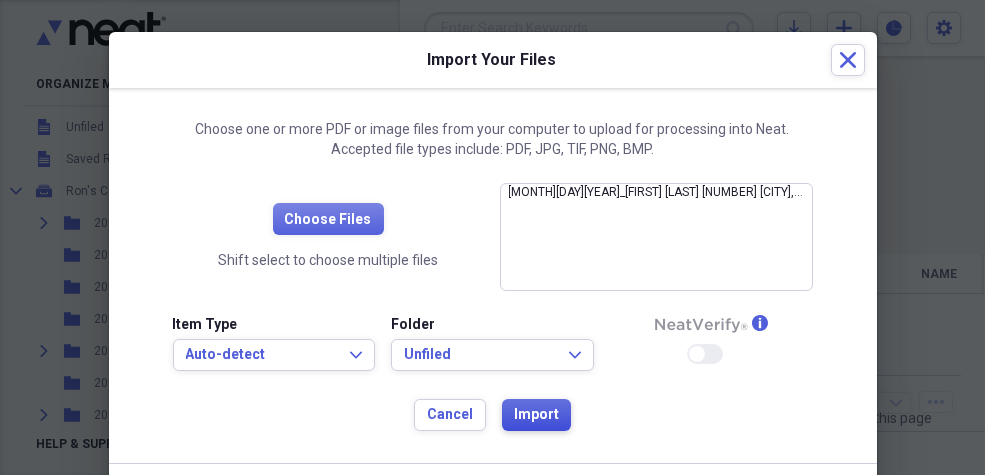 click on "Import" at bounding box center (536, 415) 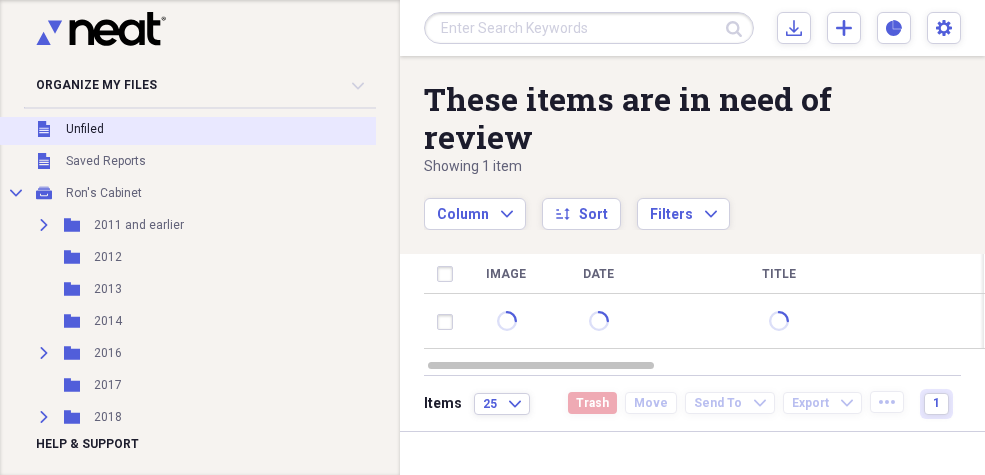 click on "Unfiled Unfiled" at bounding box center (193, 129) 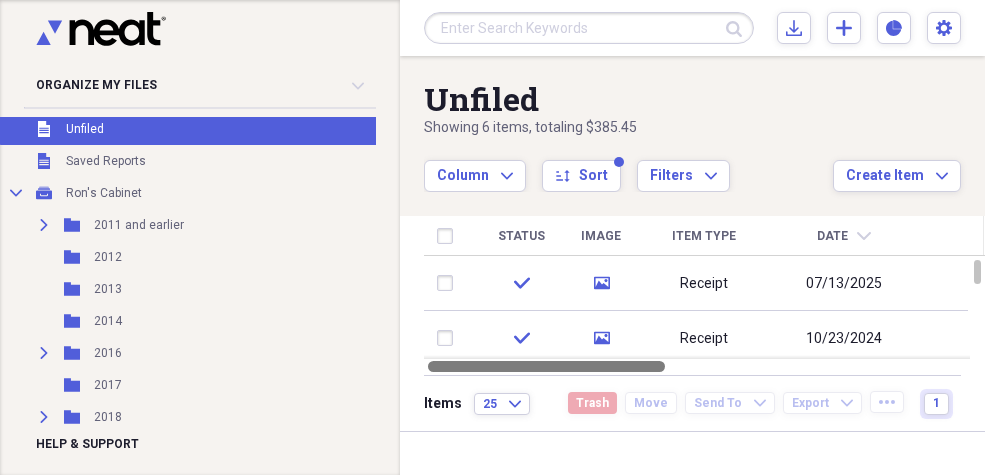 drag, startPoint x: 631, startPoint y: 363, endPoint x: 473, endPoint y: 379, distance: 158.80806 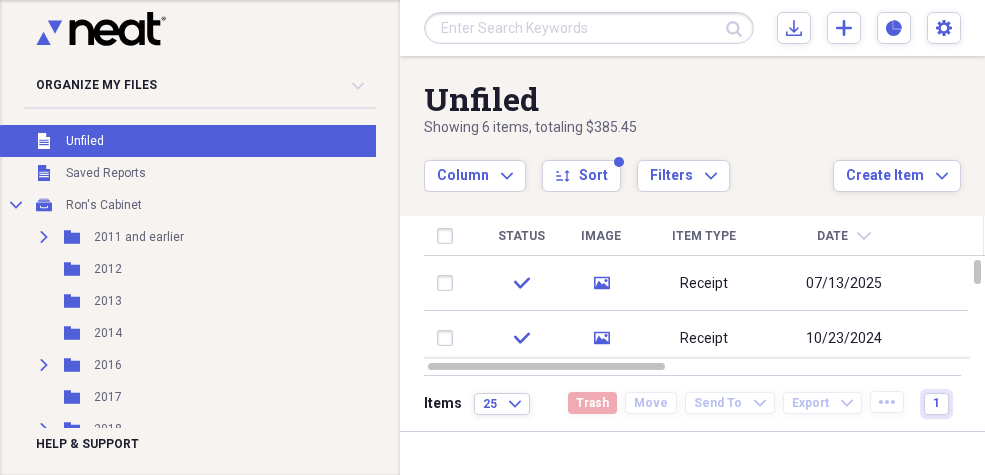 scroll, scrollTop: 0, scrollLeft: 0, axis: both 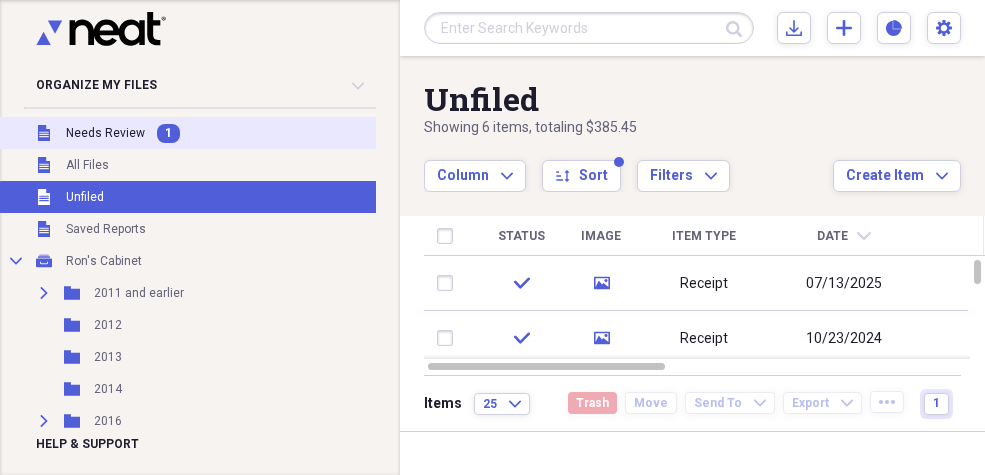 click on "Needs Review" at bounding box center [105, 133] 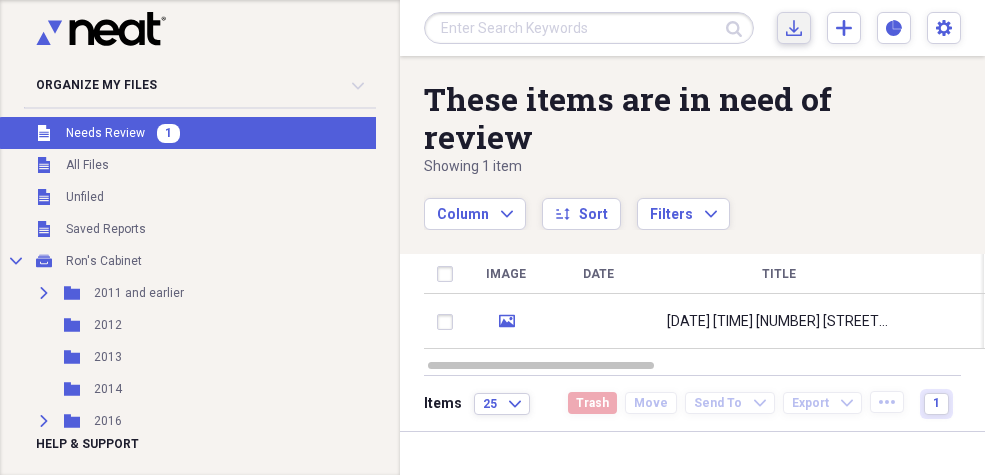 click 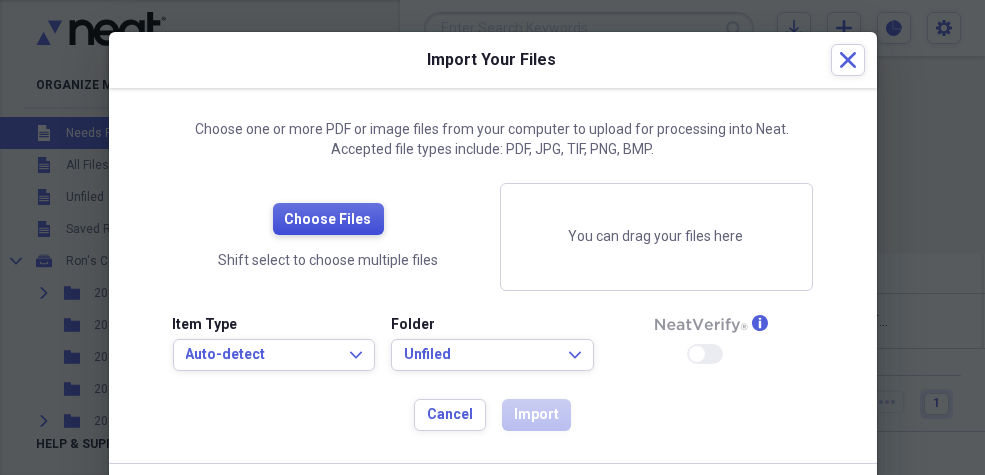 click on "Choose Files" at bounding box center (328, 220) 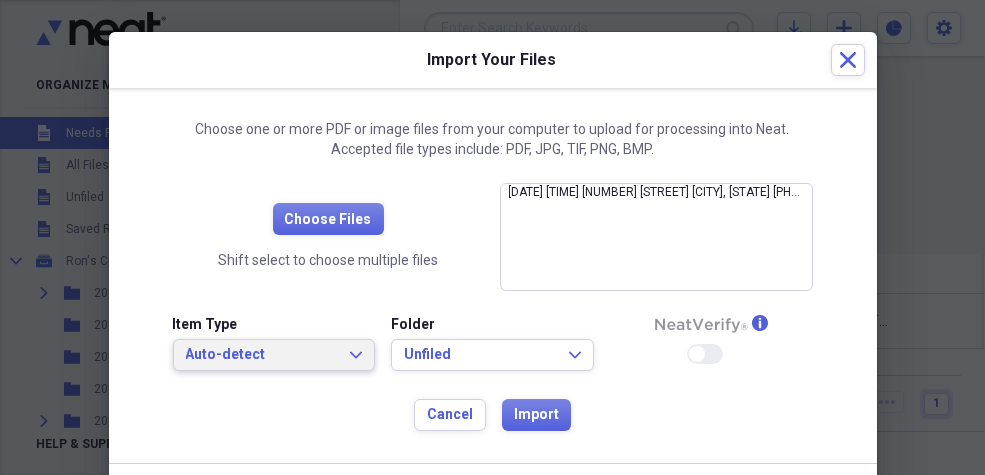 click on "Expand" 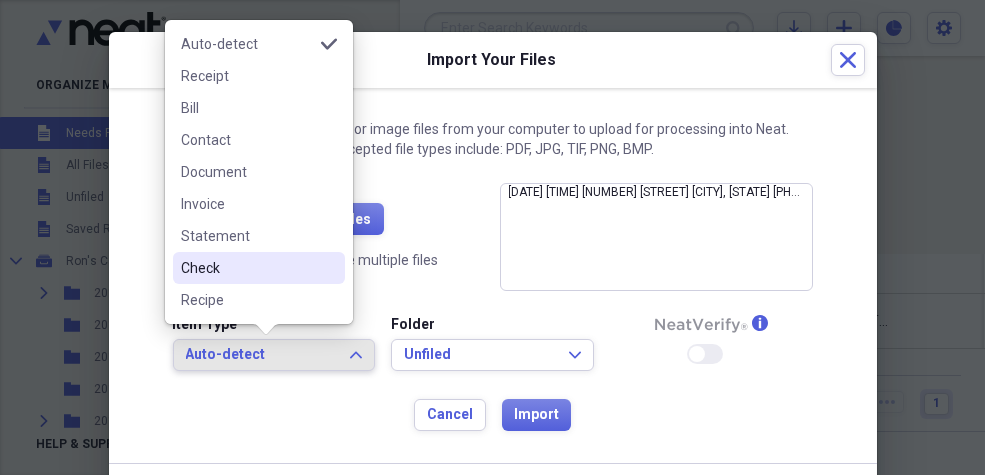 click on "Check" at bounding box center [247, 268] 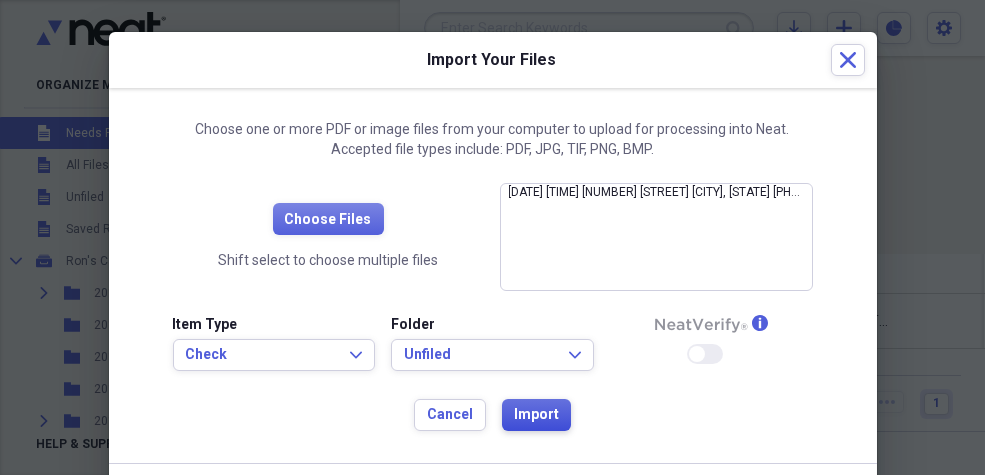 click on "Import" at bounding box center (536, 415) 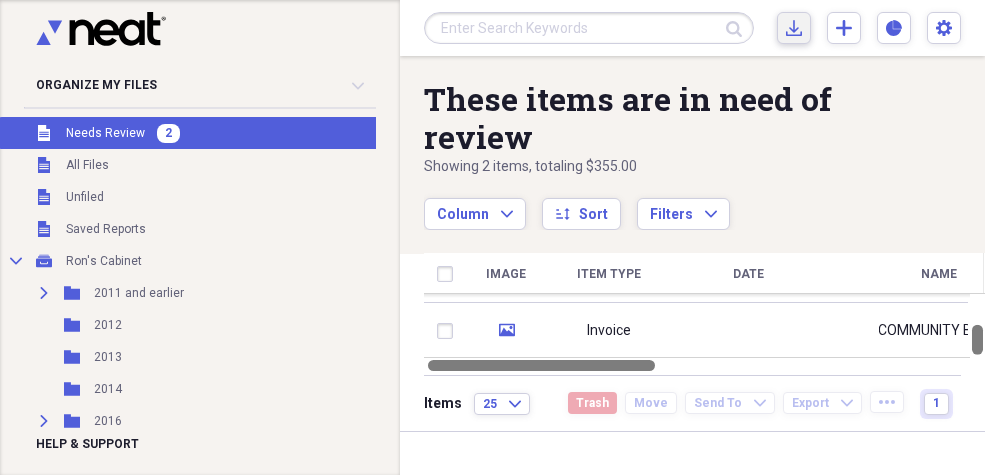 drag, startPoint x: 977, startPoint y: 307, endPoint x: 970, endPoint y: 365, distance: 58.420887 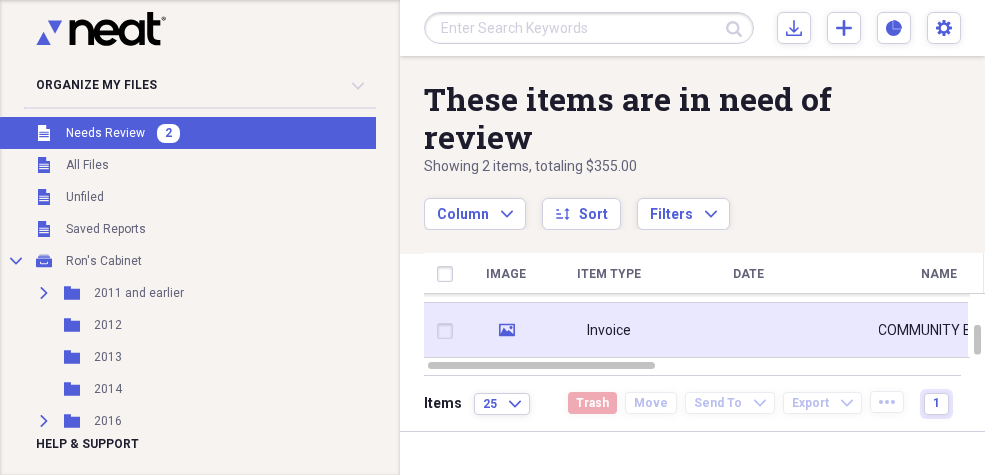 click at bounding box center (449, 331) 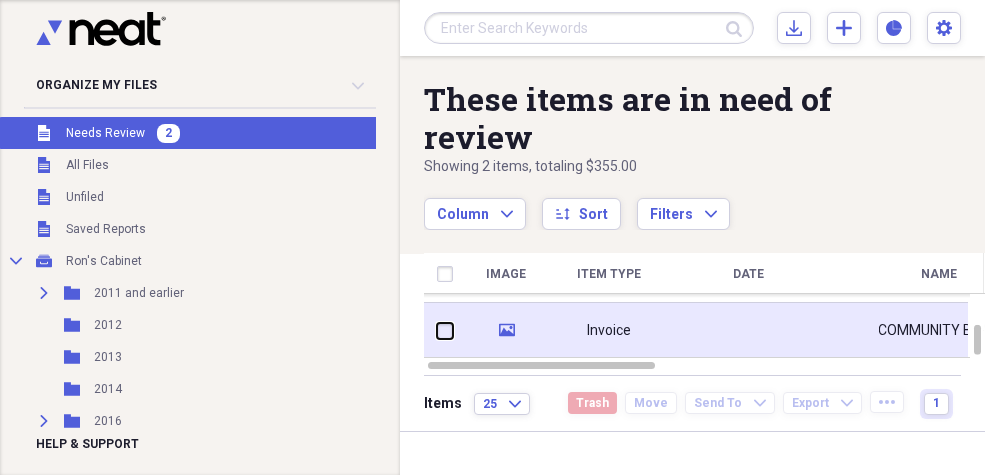 click at bounding box center [437, 330] 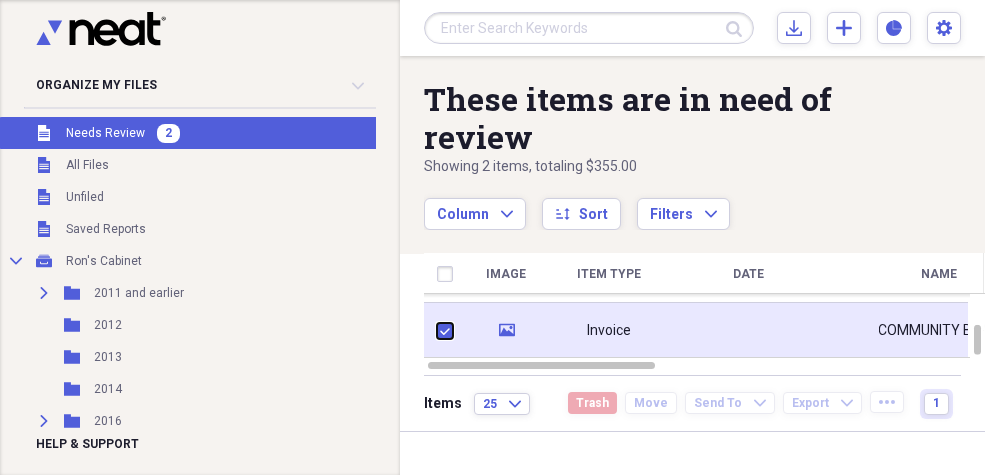 checkbox on "true" 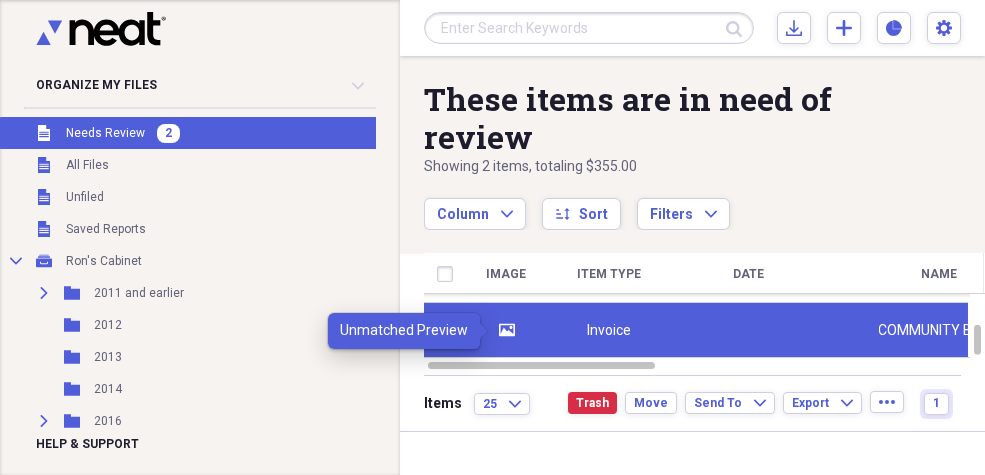 click on "media" 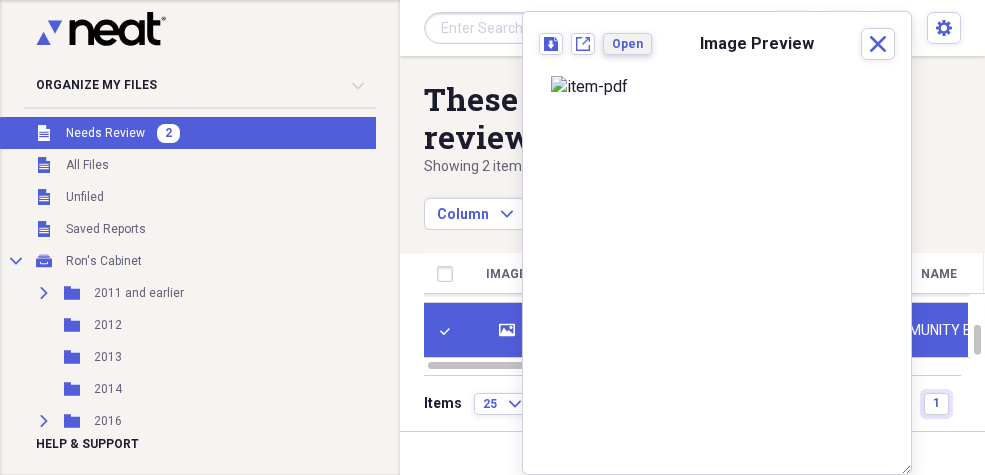 click on "Open" at bounding box center [627, 44] 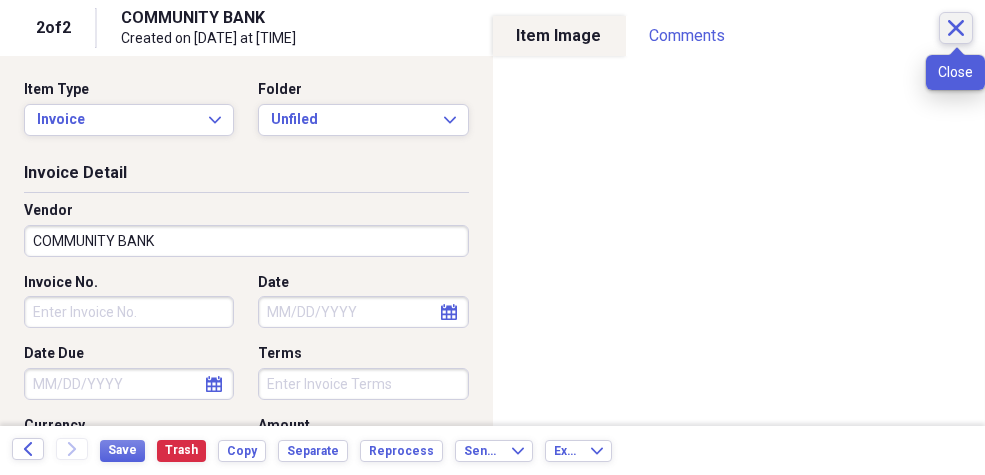 click on "Close" 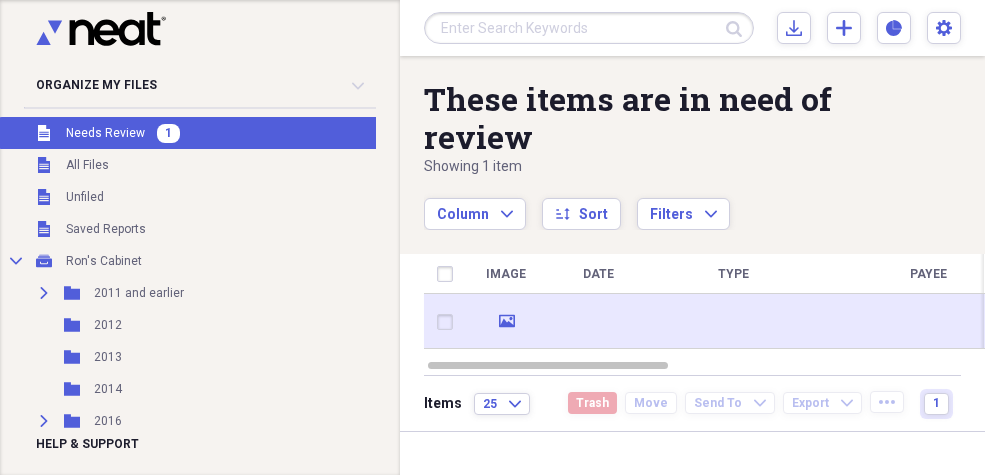 click at bounding box center (449, 322) 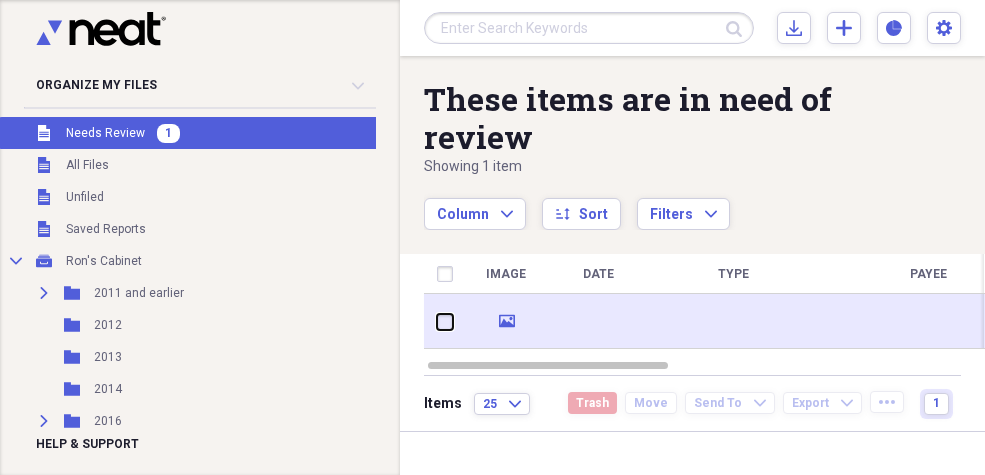 click at bounding box center (437, 321) 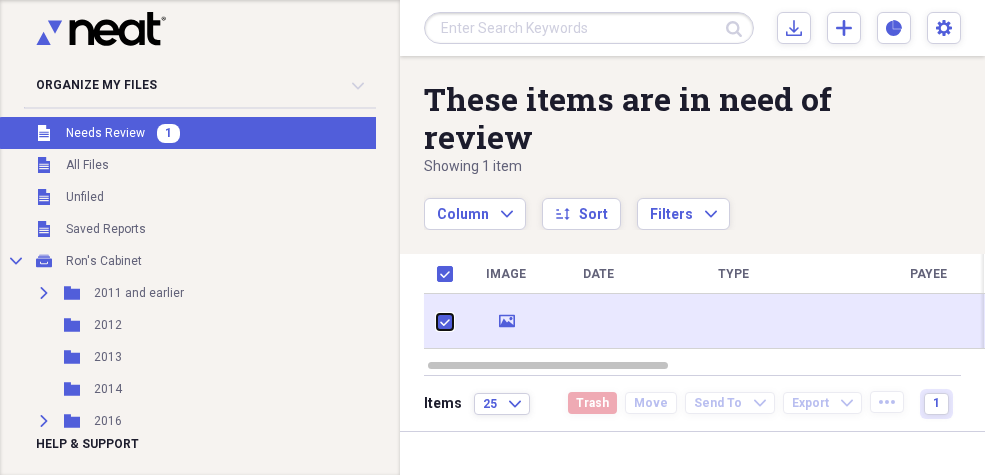 checkbox on "true" 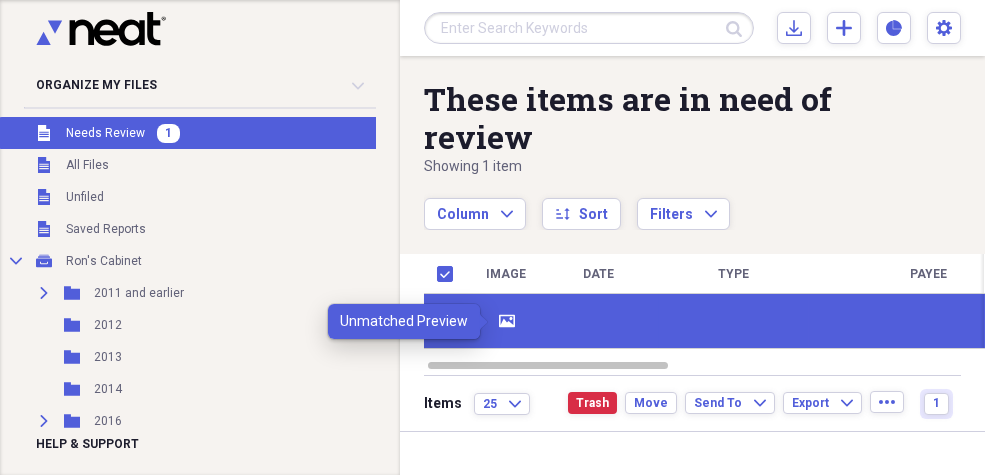 click on "media" 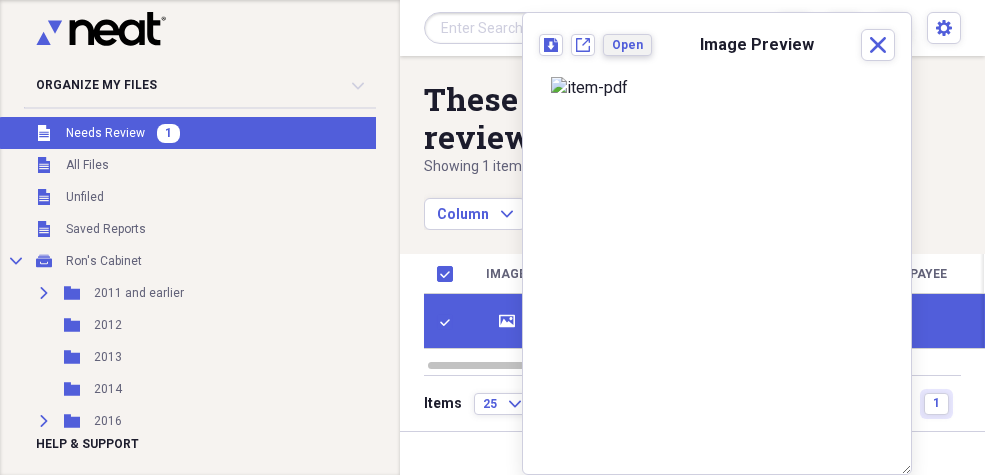 click on "Open" at bounding box center (627, 45) 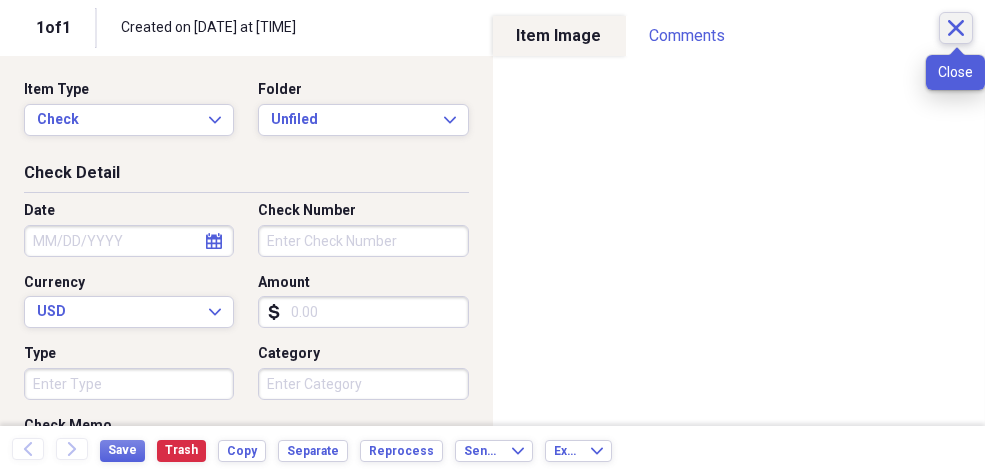 click 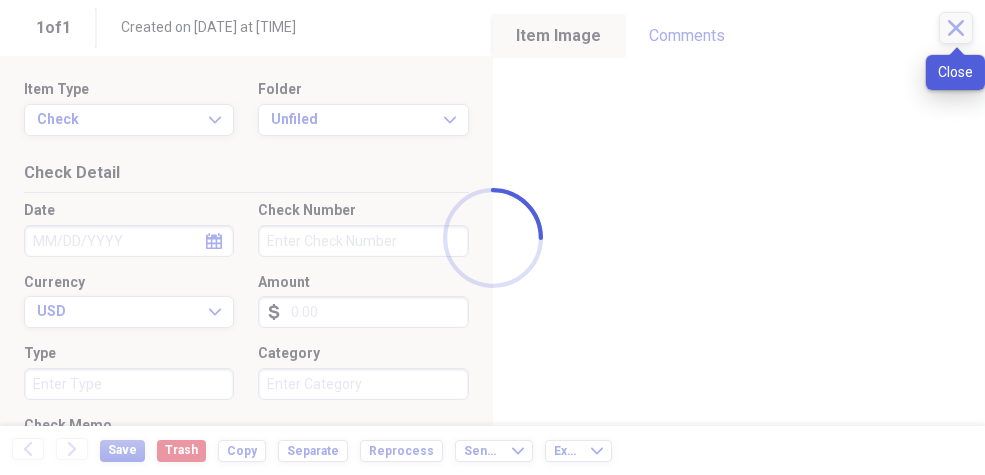 checkbox on "false" 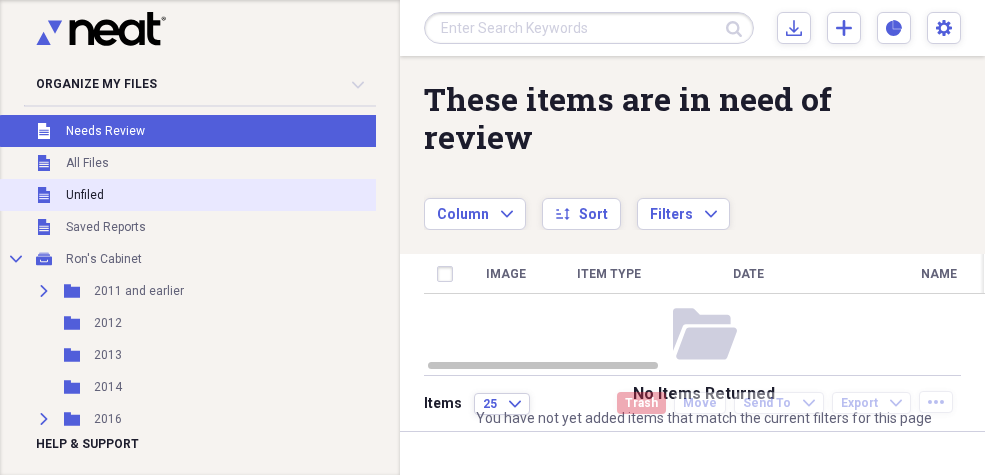 click on "Unfiled" at bounding box center [85, 195] 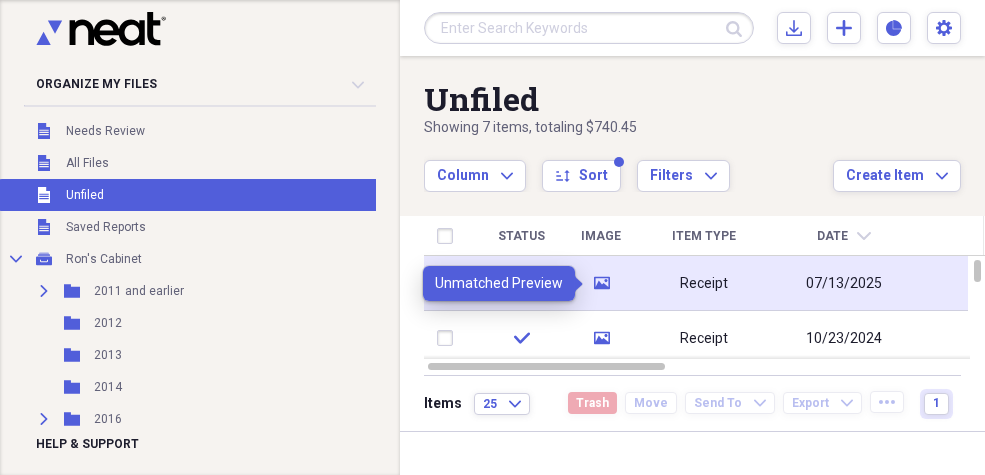 click on "media" 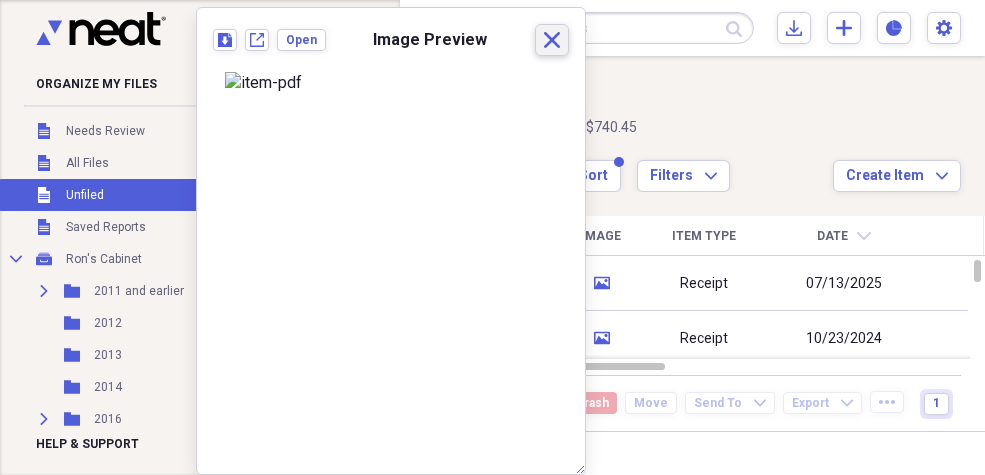 click on "Close" at bounding box center [552, 40] 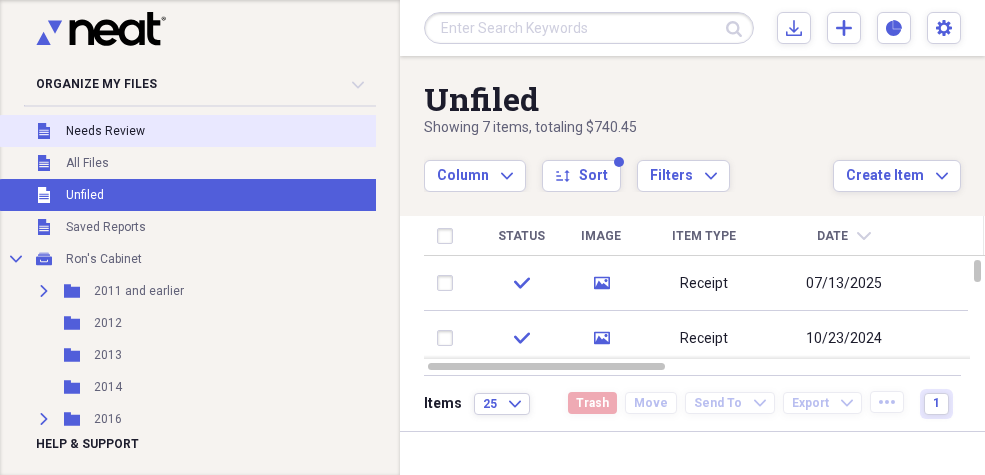 click on "Needs Review" at bounding box center (105, 131) 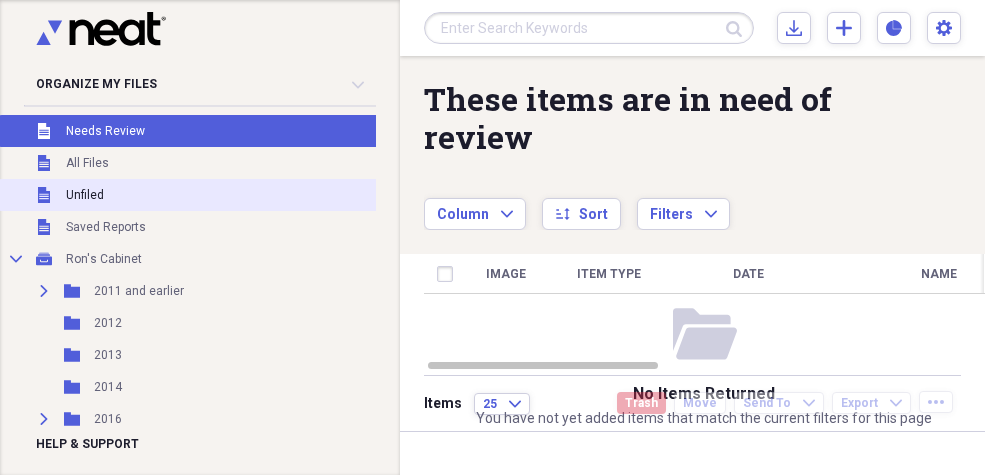 click on "Unfiled" at bounding box center (85, 195) 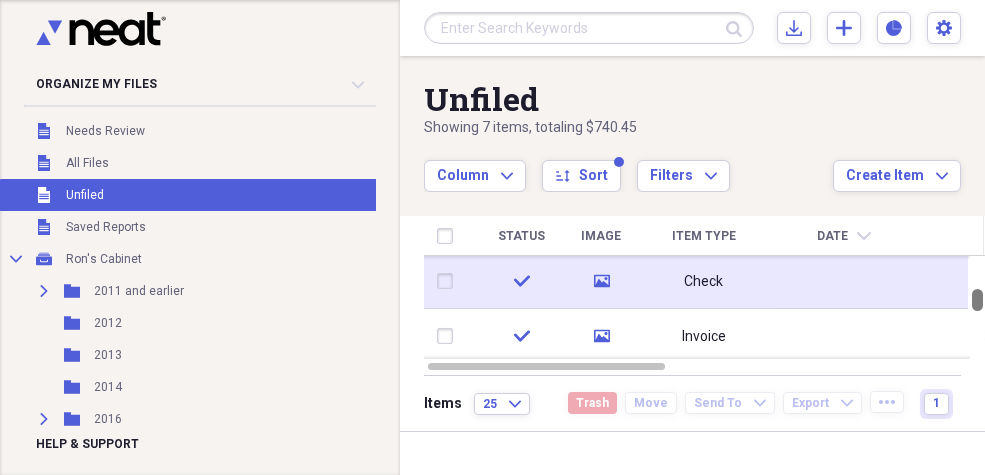 drag, startPoint x: 978, startPoint y: 271, endPoint x: 957, endPoint y: 296, distance: 32.649654 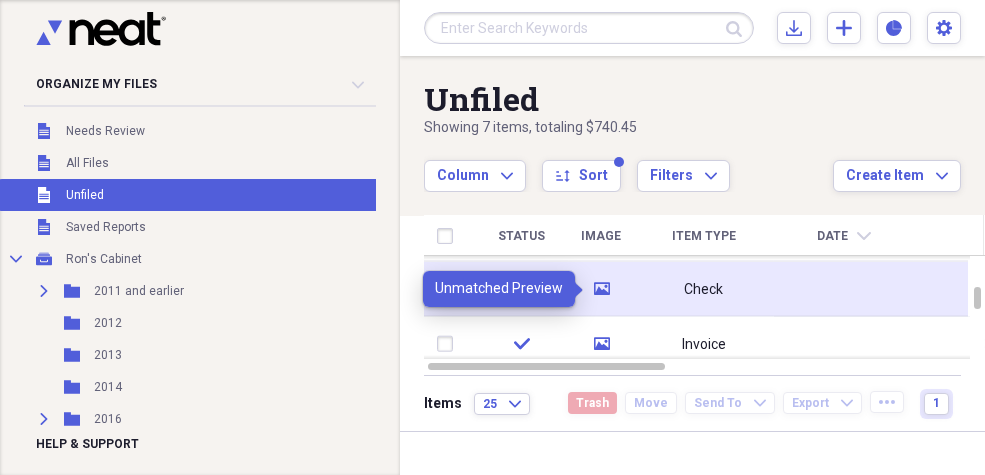click on "media" 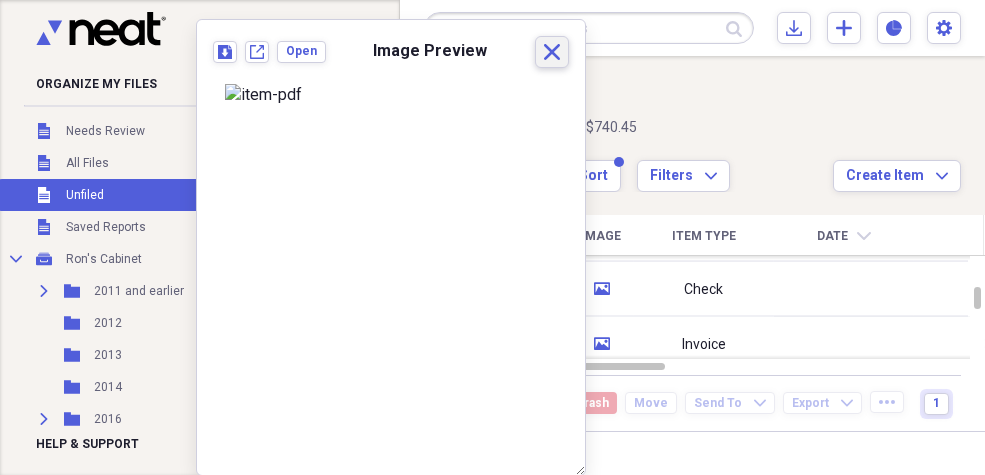 click 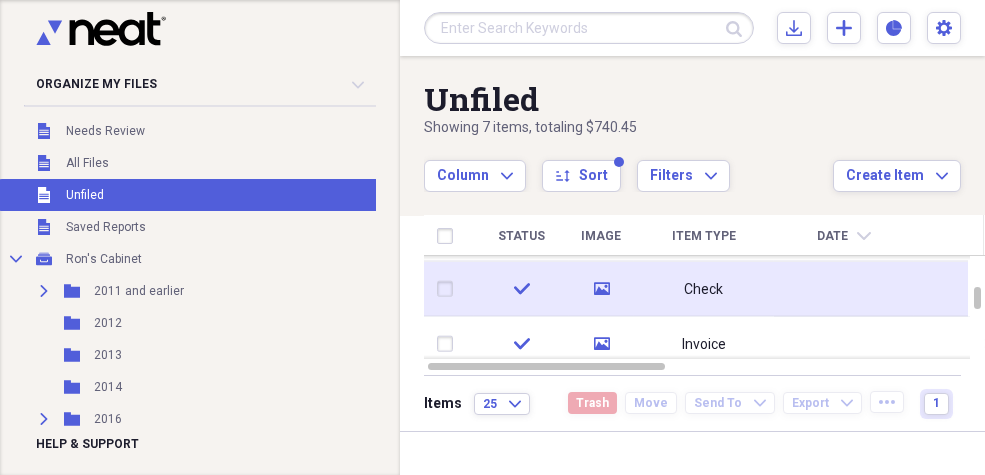 click at bounding box center [449, 289] 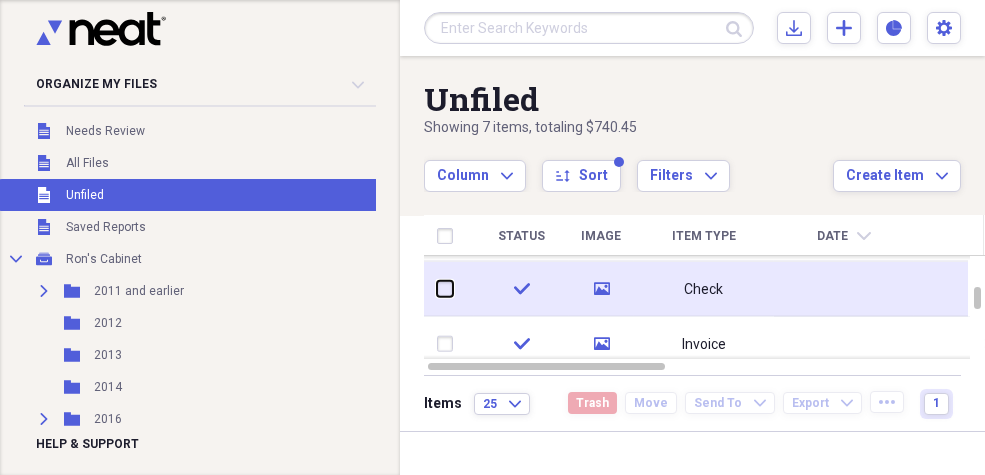 click at bounding box center [437, 289] 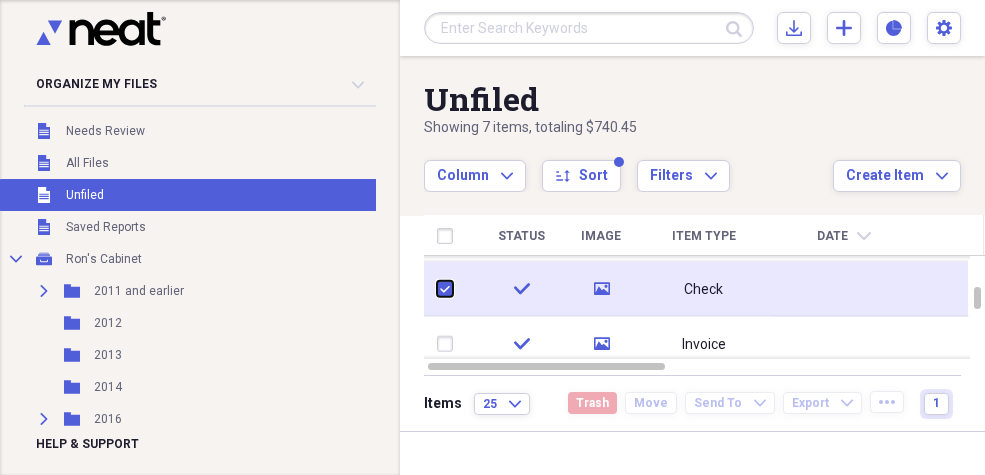 checkbox on "true" 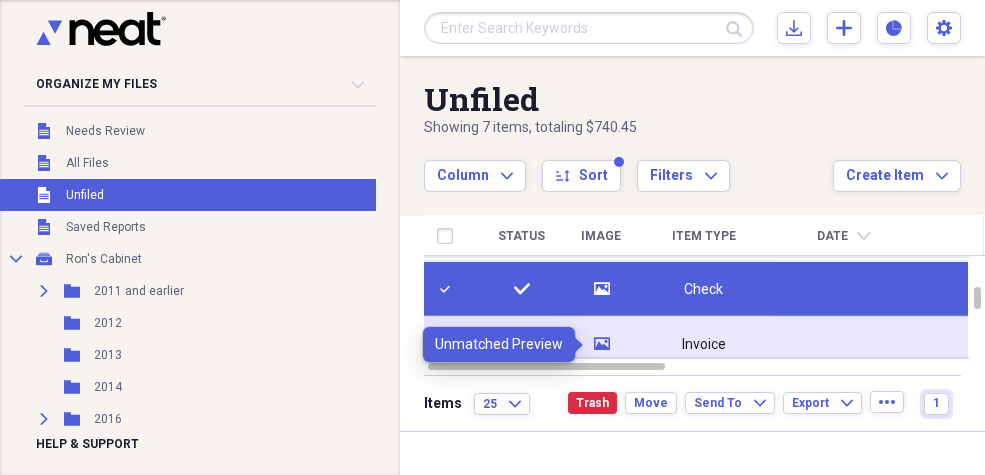 click on "media" 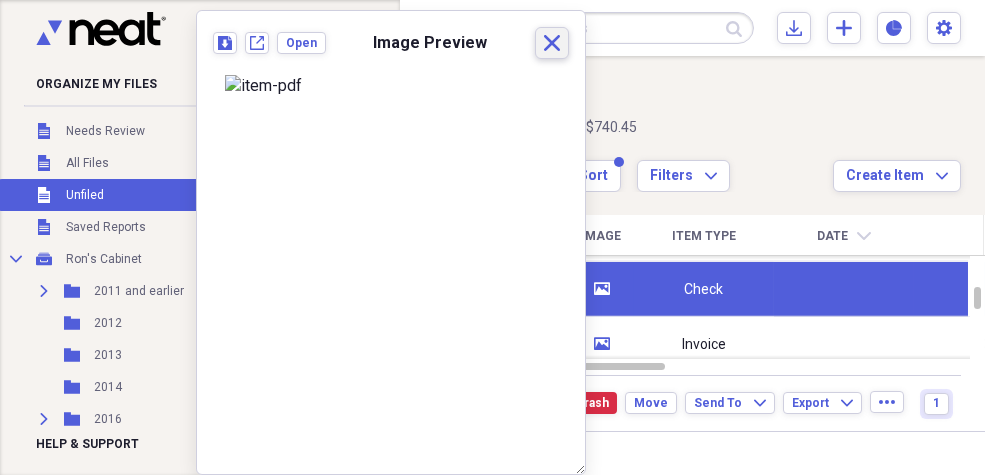 click on "Close" at bounding box center (552, 43) 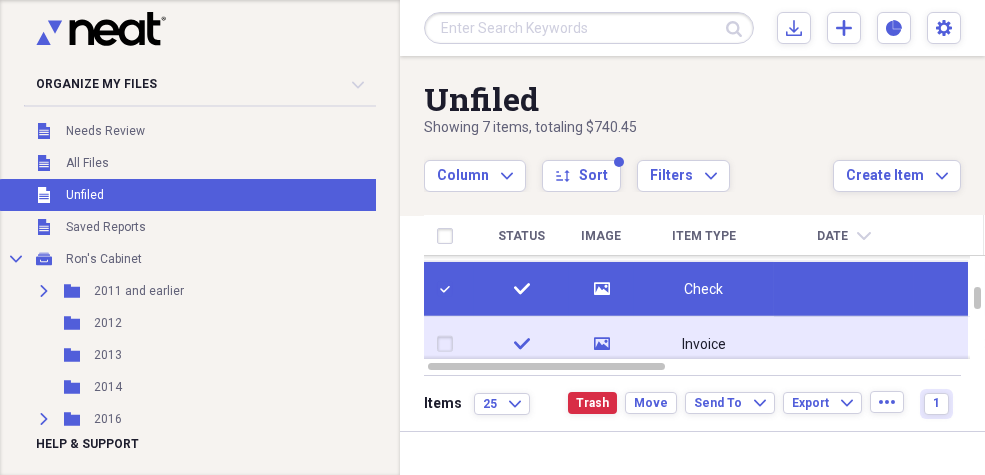 click at bounding box center [449, 344] 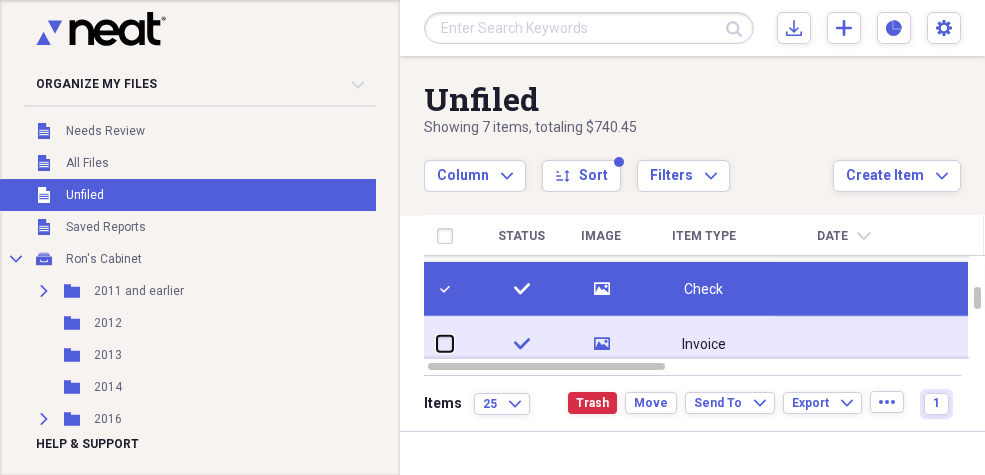 click at bounding box center (437, 344) 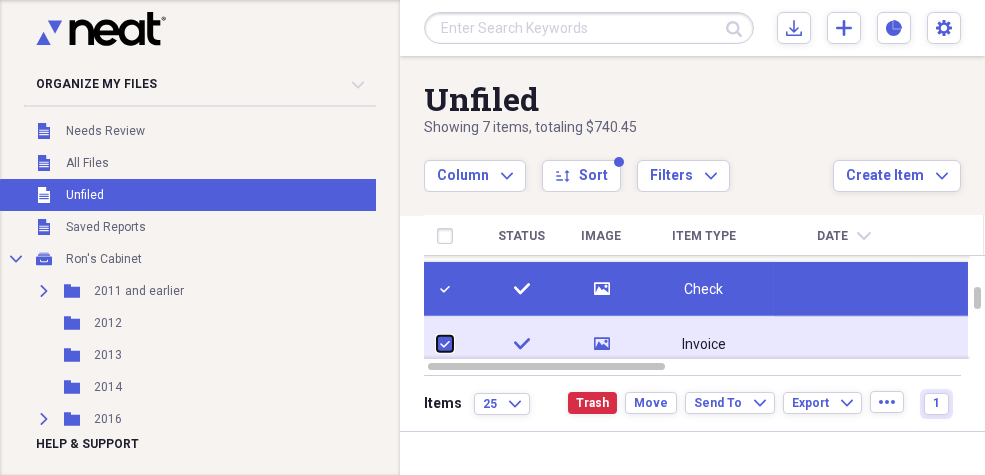 checkbox on "true" 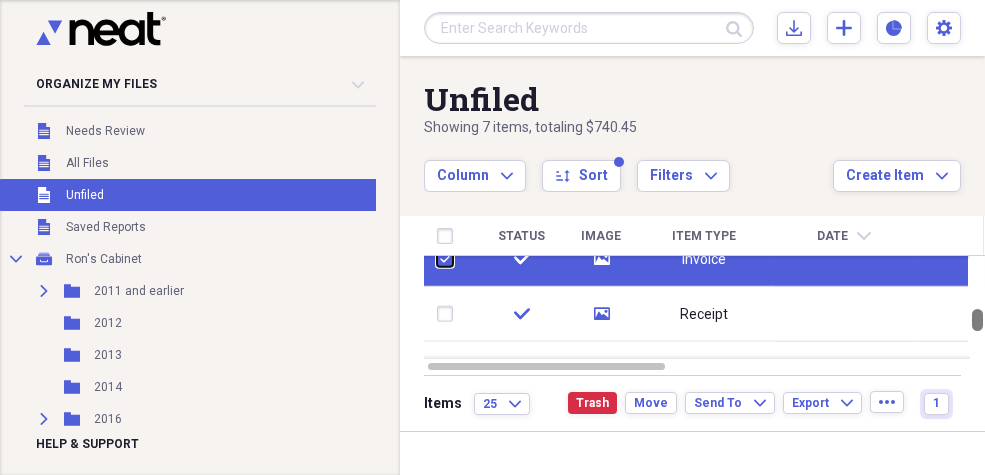 drag, startPoint x: 979, startPoint y: 293, endPoint x: 973, endPoint y: 315, distance: 22.803509 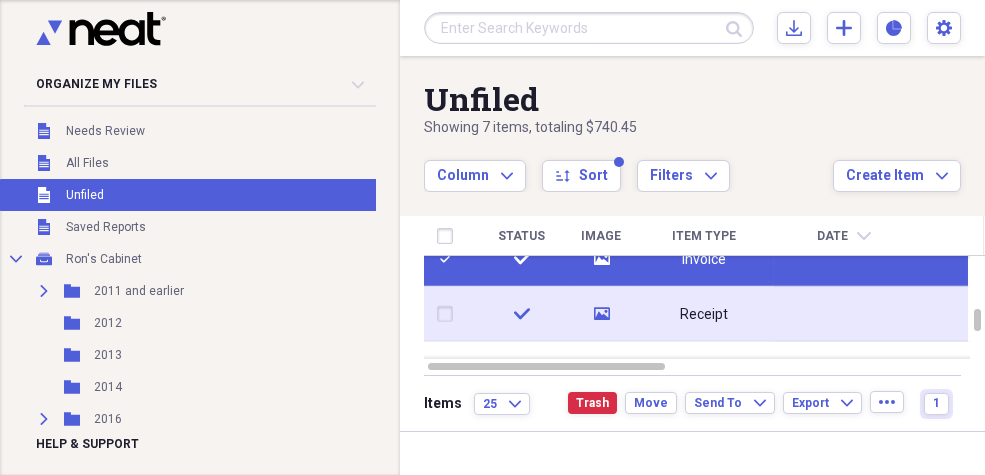 click on "media" 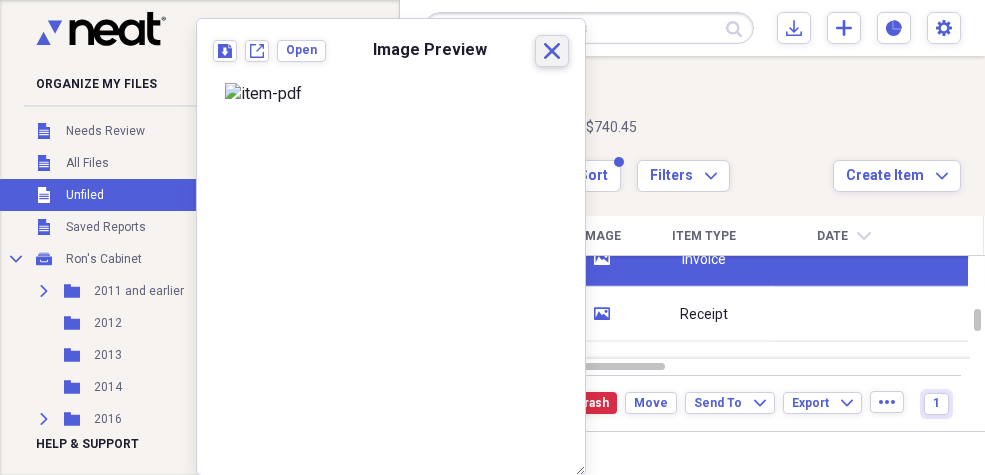click on "Close" at bounding box center [552, 51] 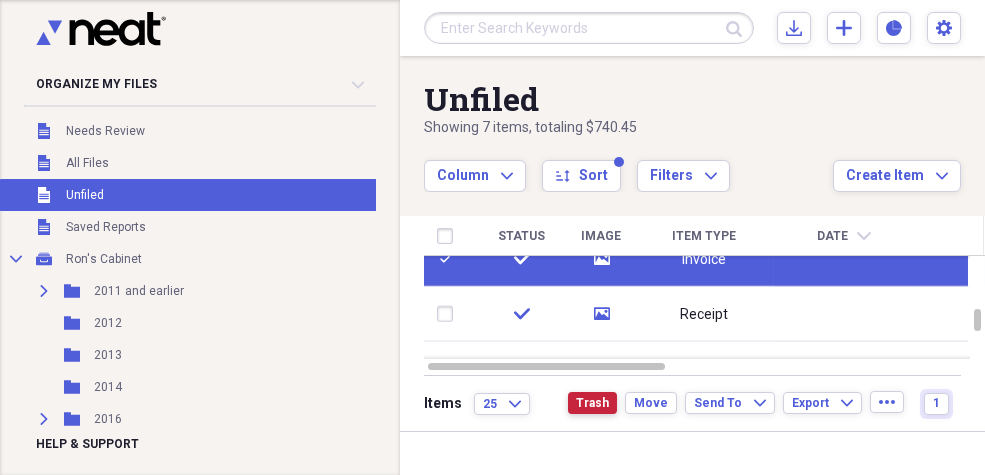 click on "Trash" at bounding box center [592, 403] 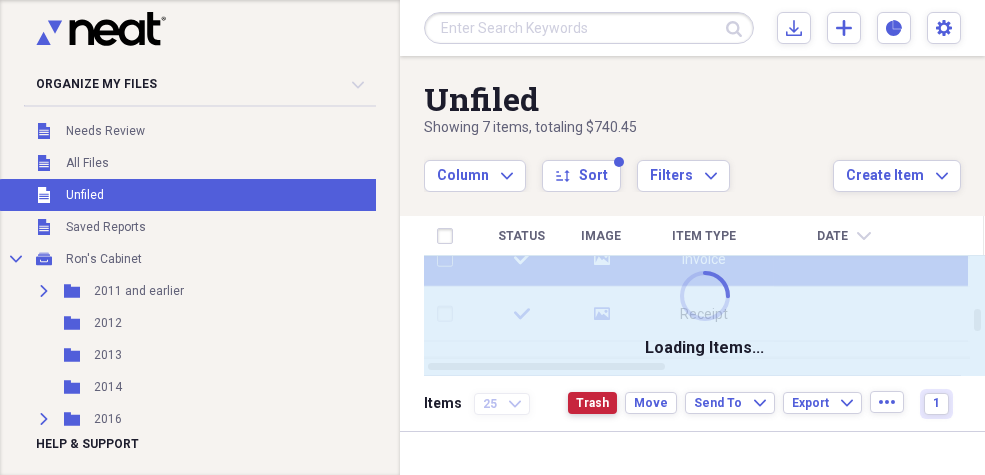 checkbox on "false" 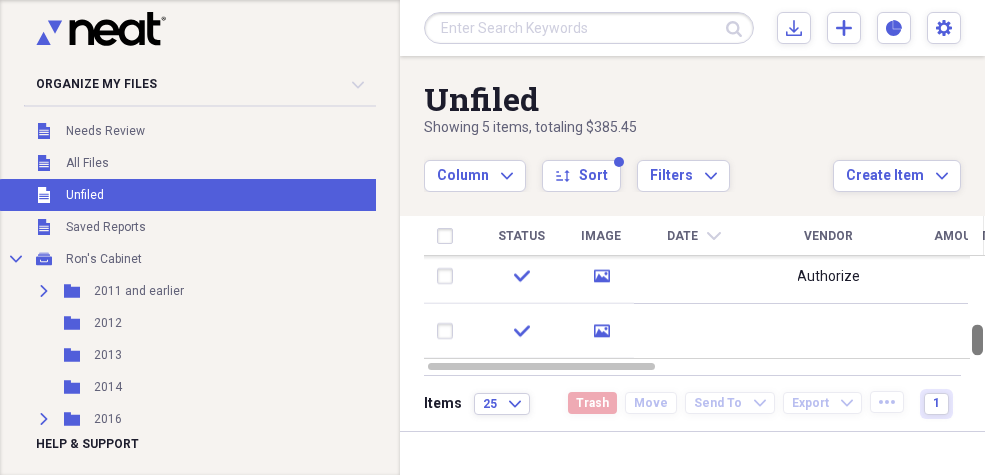 click at bounding box center (977, 339) 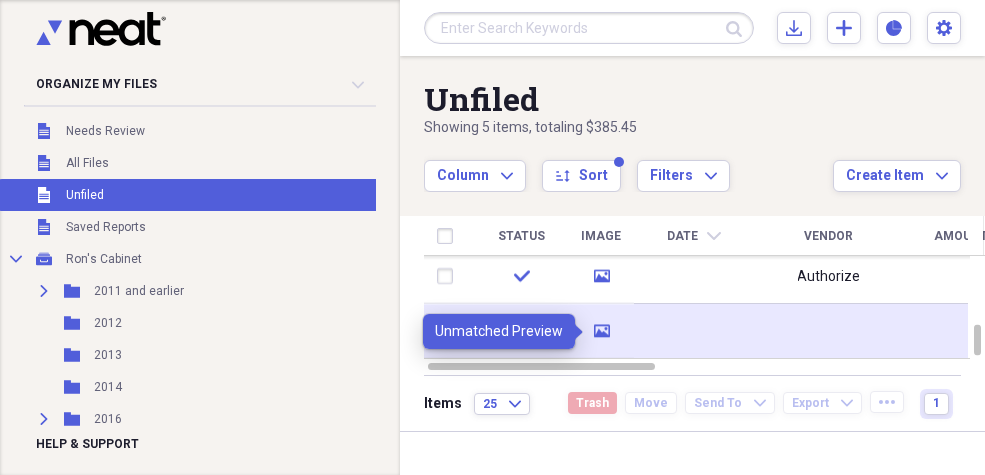 click on "media" 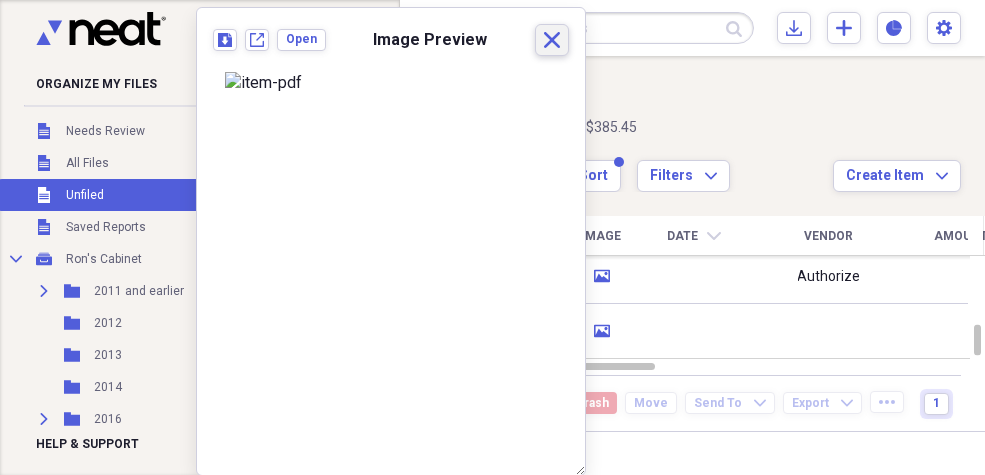 click 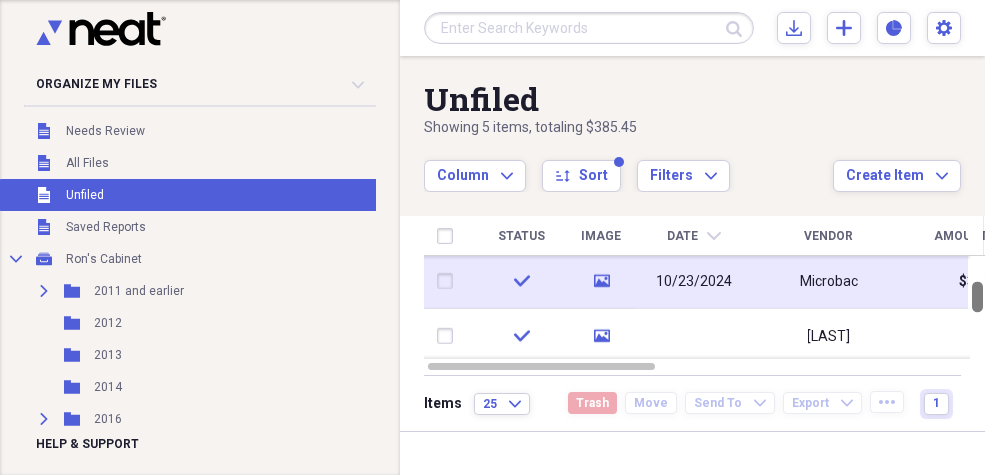 drag, startPoint x: 974, startPoint y: 338, endPoint x: 959, endPoint y: 292, distance: 48.38388 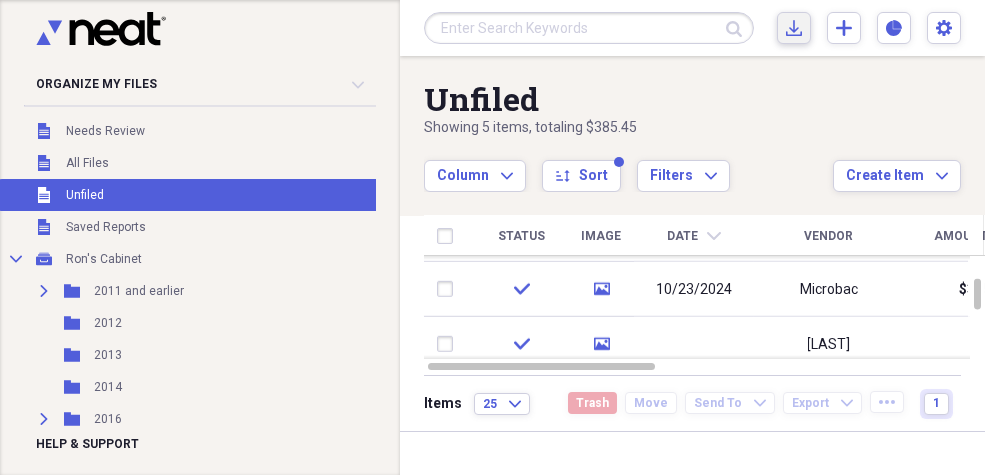 click 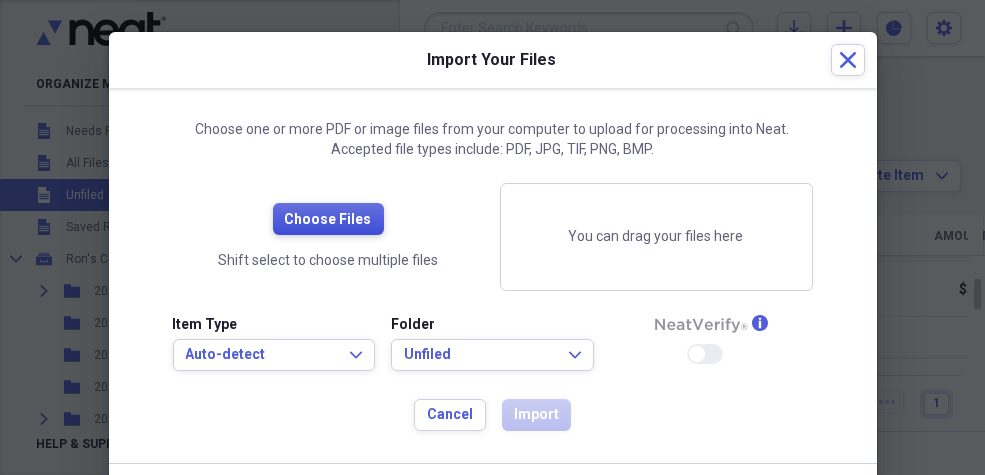 click on "Choose Files" at bounding box center [328, 220] 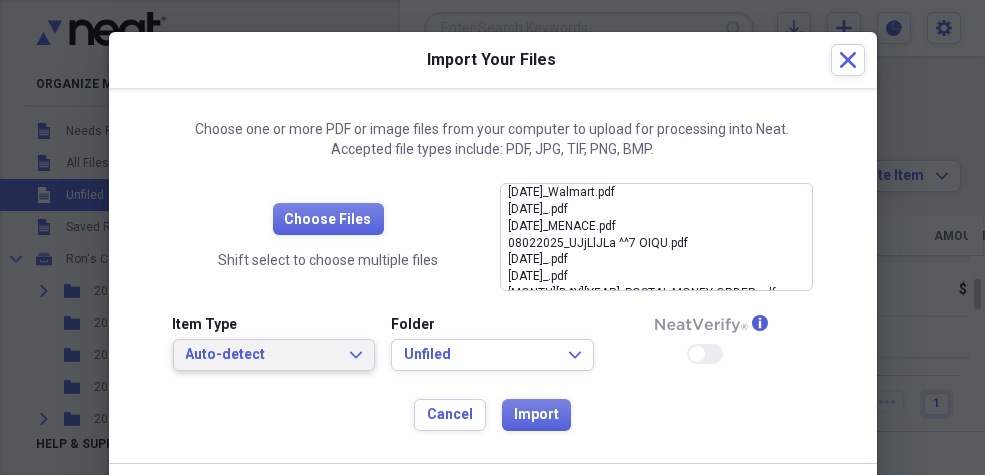 click on "Expand" 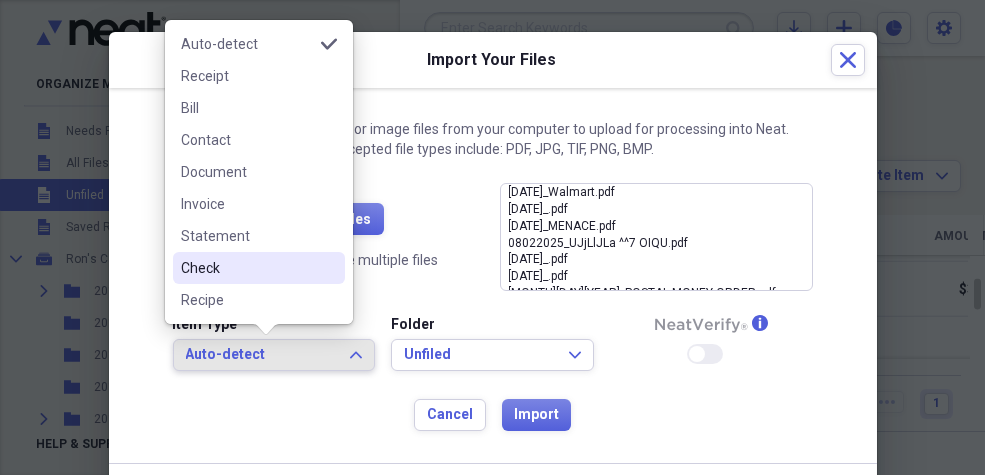 click on "Check" at bounding box center (247, 268) 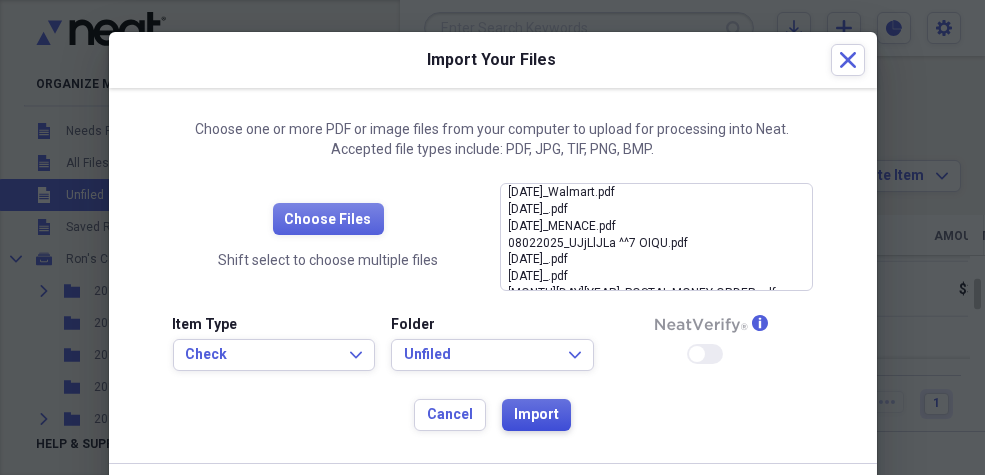 click on "Import" at bounding box center [536, 415] 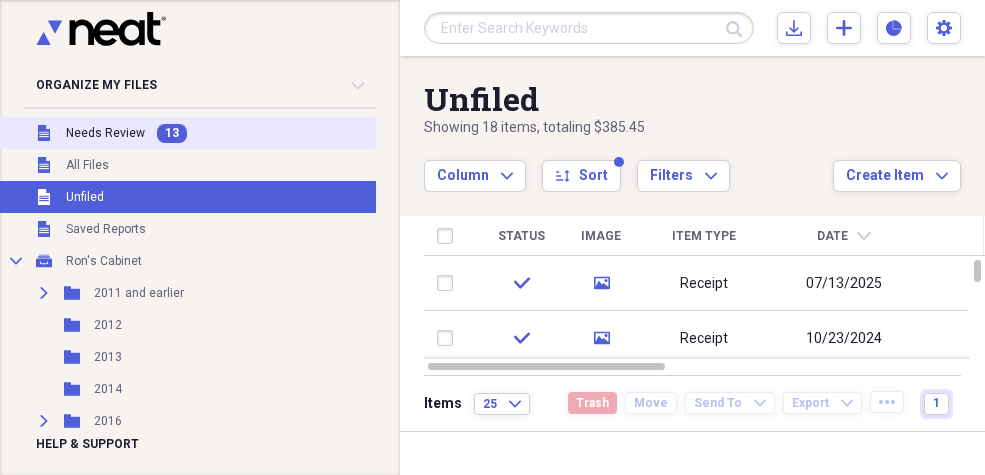 click on "Needs Review" at bounding box center [105, 133] 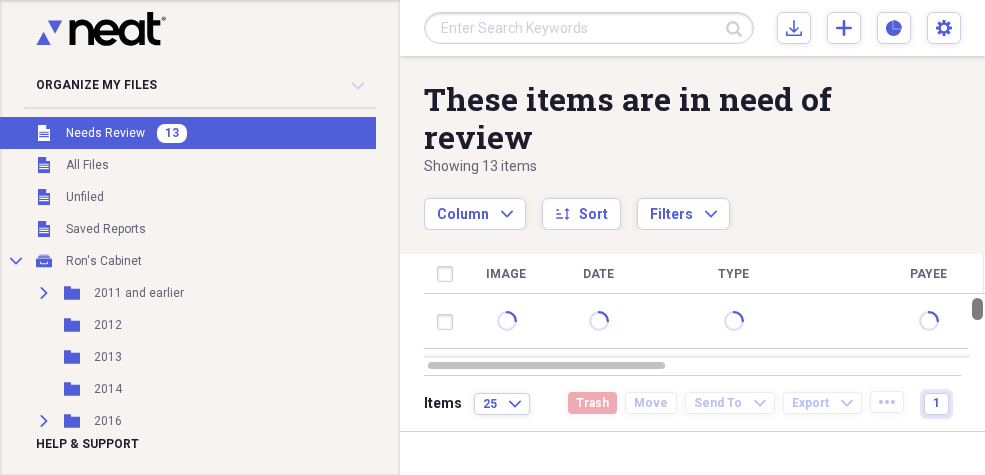 drag, startPoint x: 977, startPoint y: 303, endPoint x: 965, endPoint y: 255, distance: 49.47727 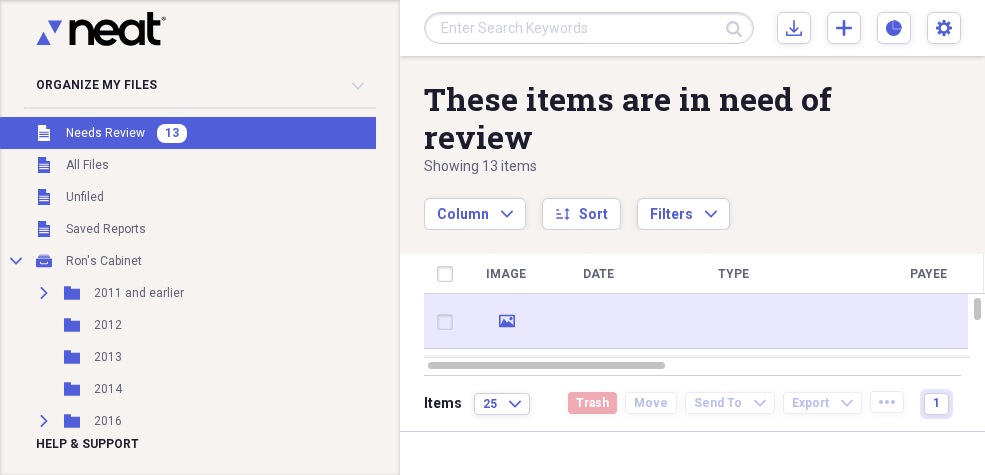 click at bounding box center [449, 322] 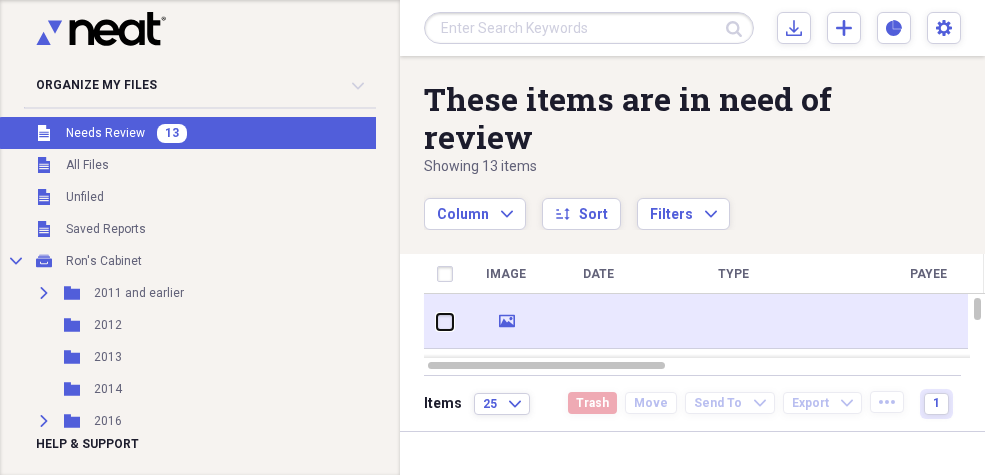 click at bounding box center (437, 321) 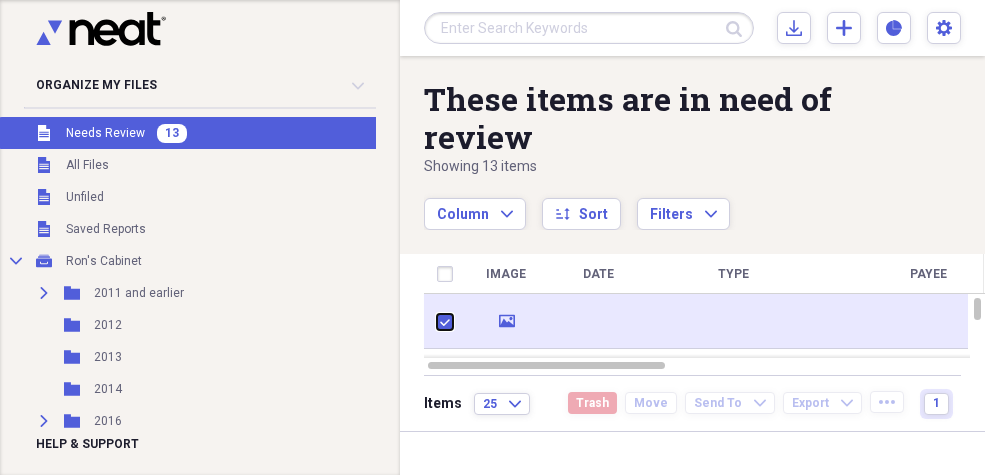 checkbox on "true" 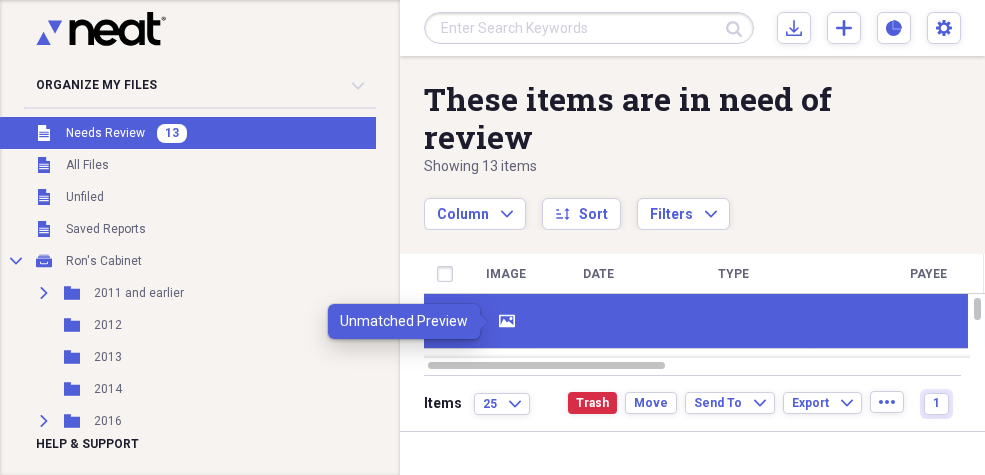 click on "media" 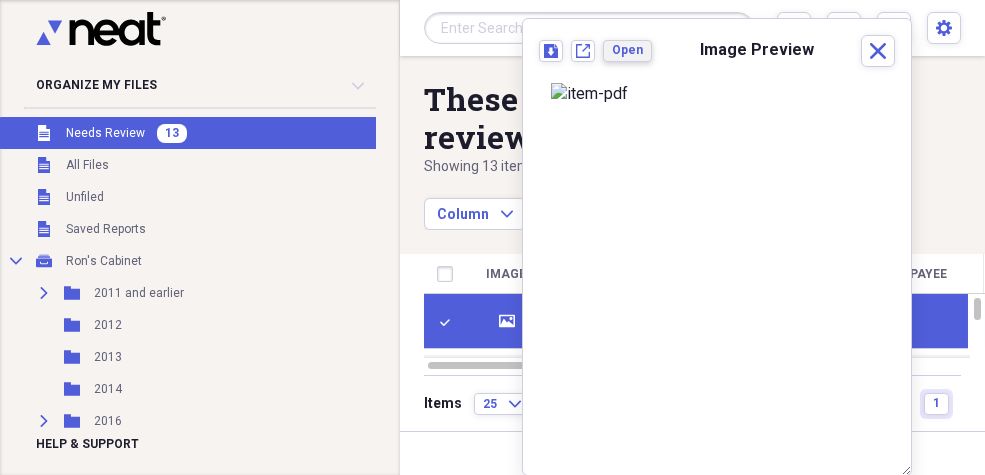 click on "Open" at bounding box center (627, 50) 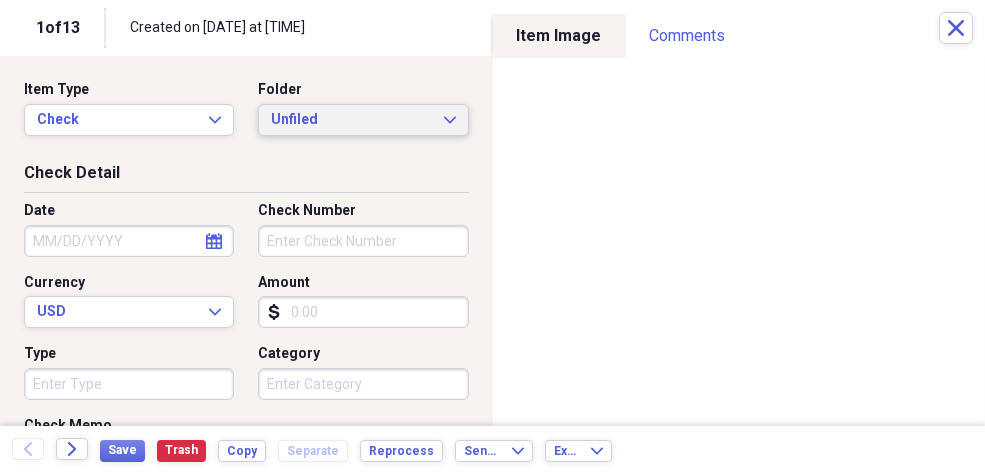 click on "Expand" 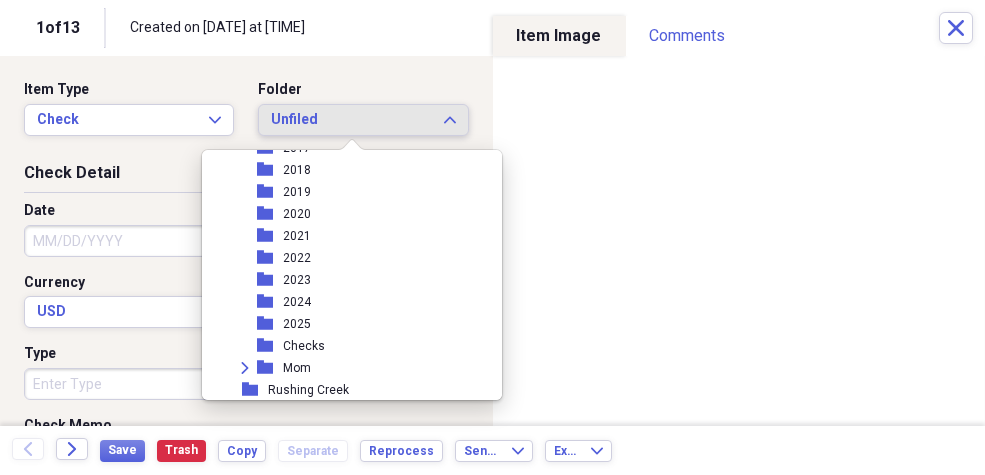 scroll, scrollTop: 501, scrollLeft: 0, axis: vertical 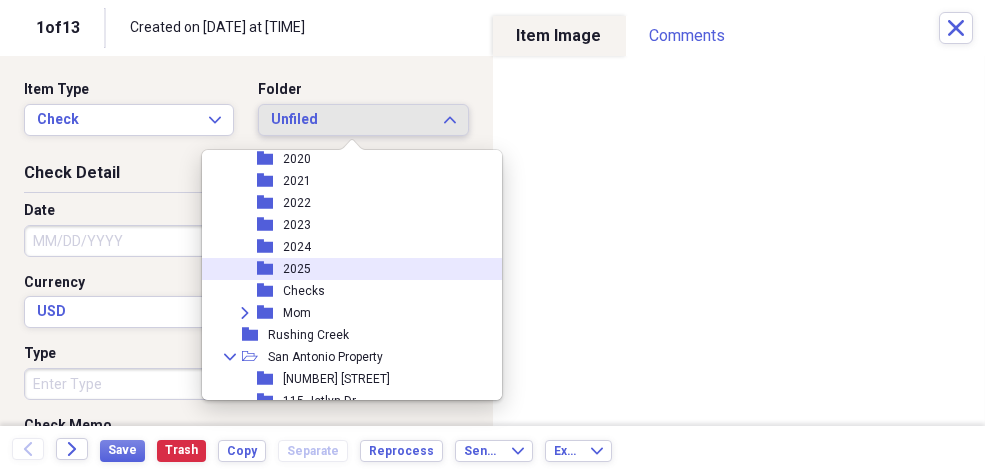 click on "2025" at bounding box center (297, 269) 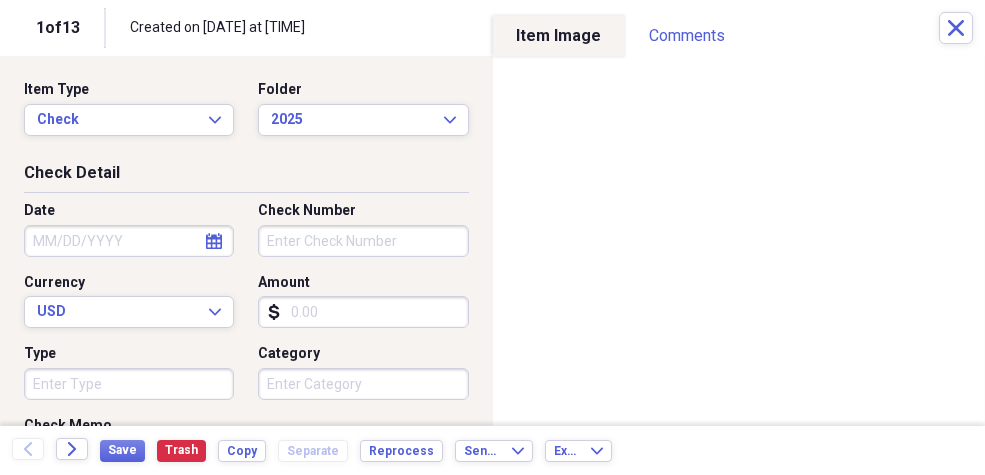 click 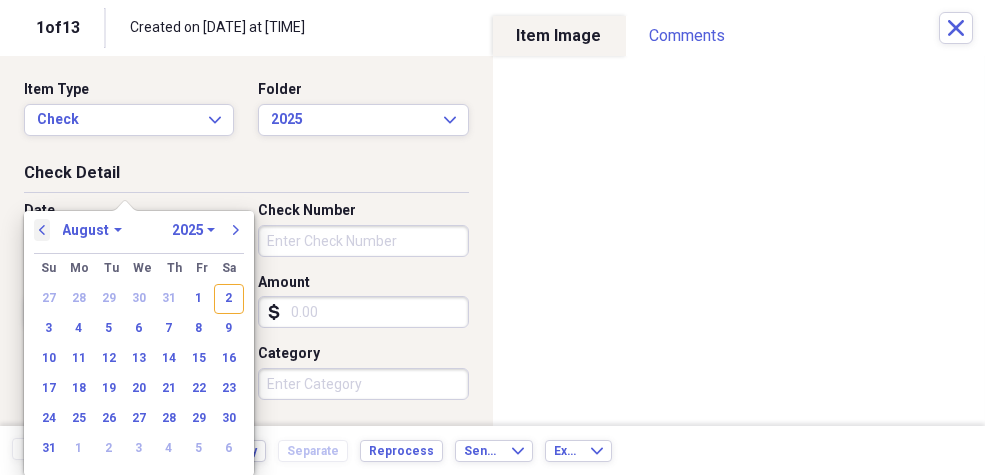 click on "previous" at bounding box center (42, 230) 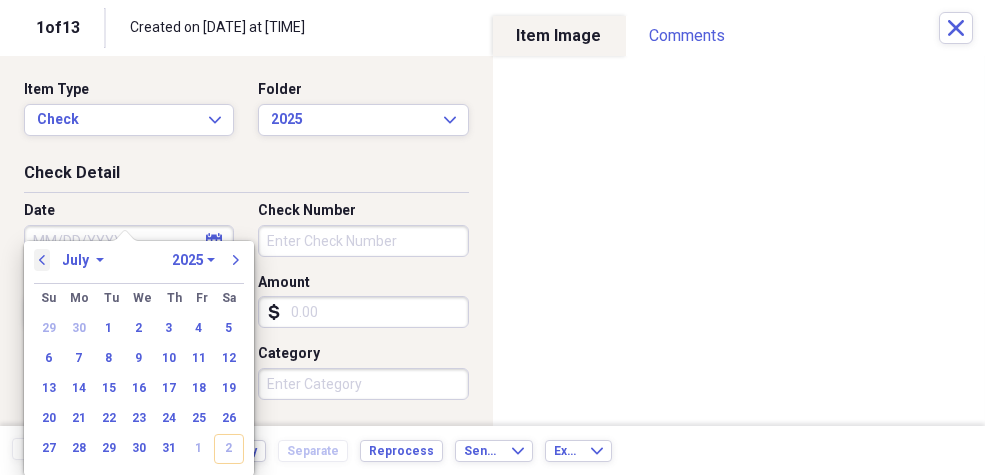 click on "previous" at bounding box center [42, 260] 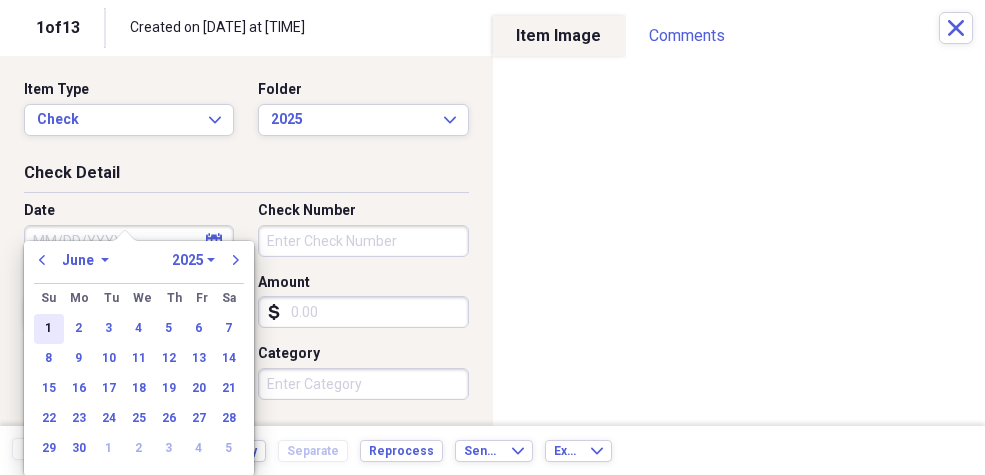 click on "1" at bounding box center (49, 329) 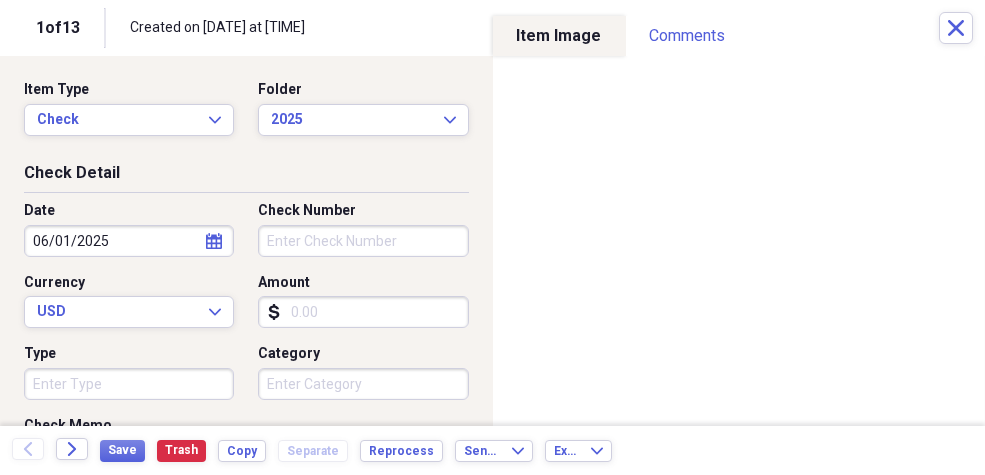 click on "Check Number" at bounding box center [363, 241] 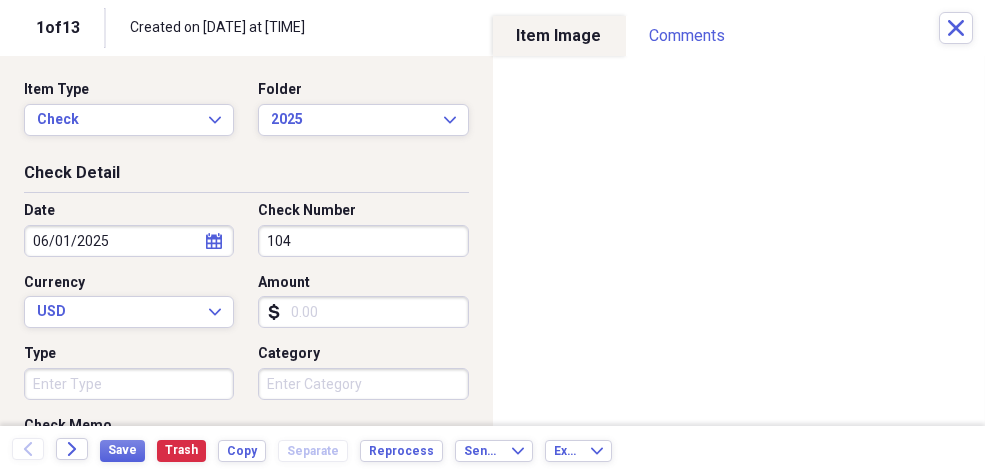 type on "104" 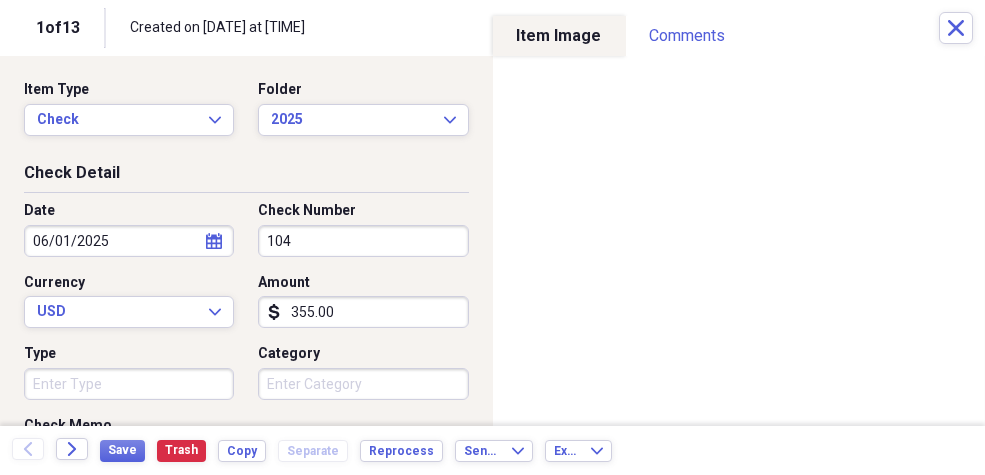type on "355.00" 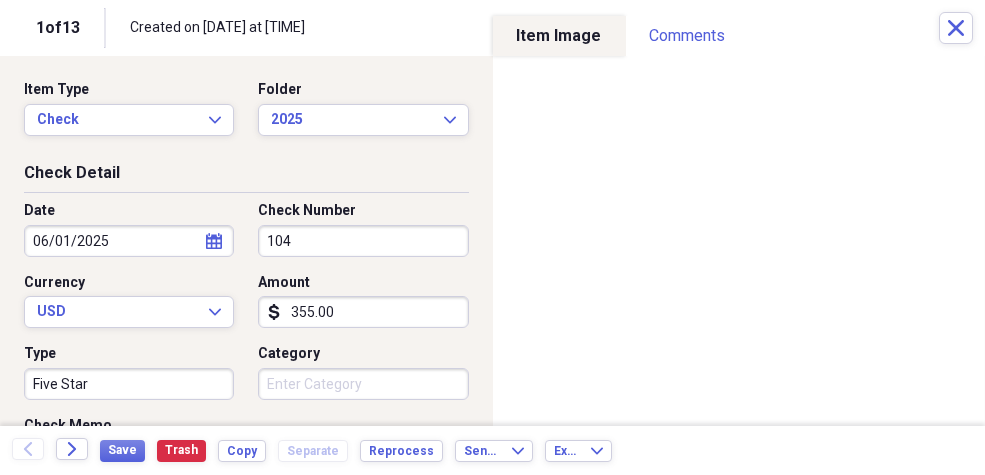 type on "Five Star" 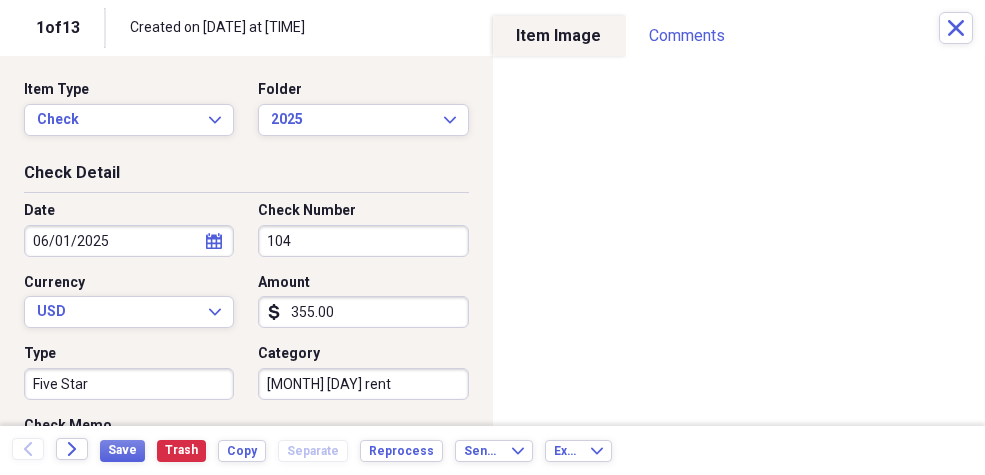 type on "[MONTH] [DAY] rent" 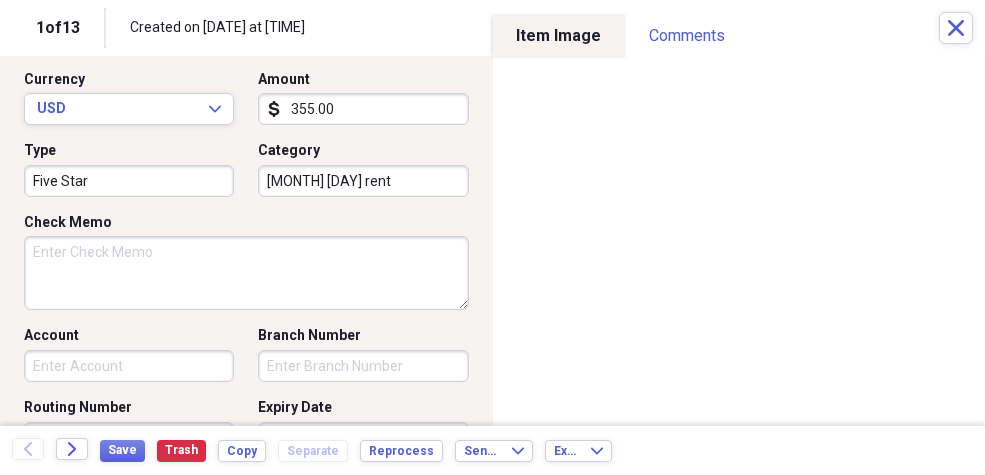 scroll, scrollTop: 210, scrollLeft: 0, axis: vertical 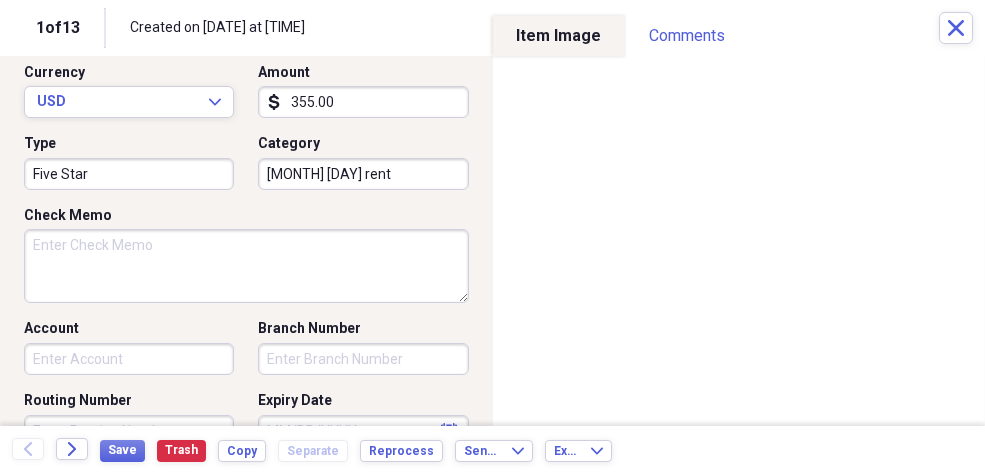 click on "Check Memo" at bounding box center [246, 266] 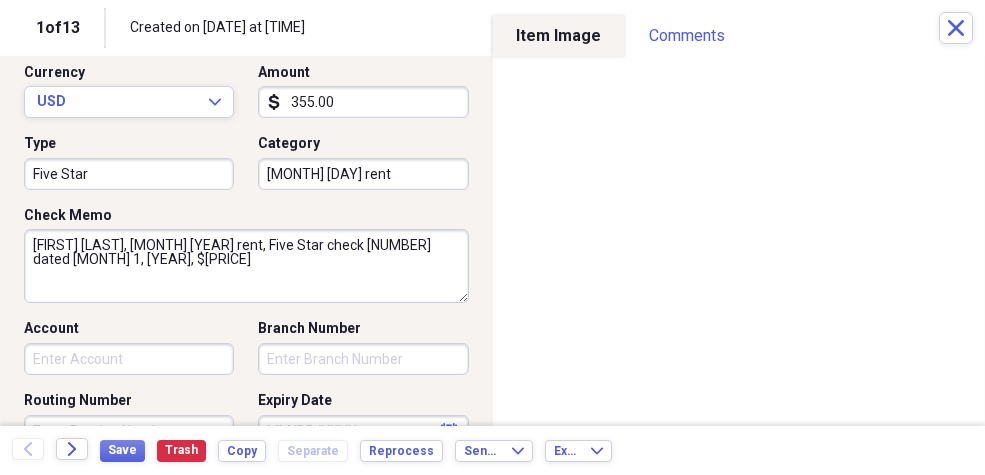 drag, startPoint x: 140, startPoint y: 264, endPoint x: 15, endPoint y: 251, distance: 125.67418 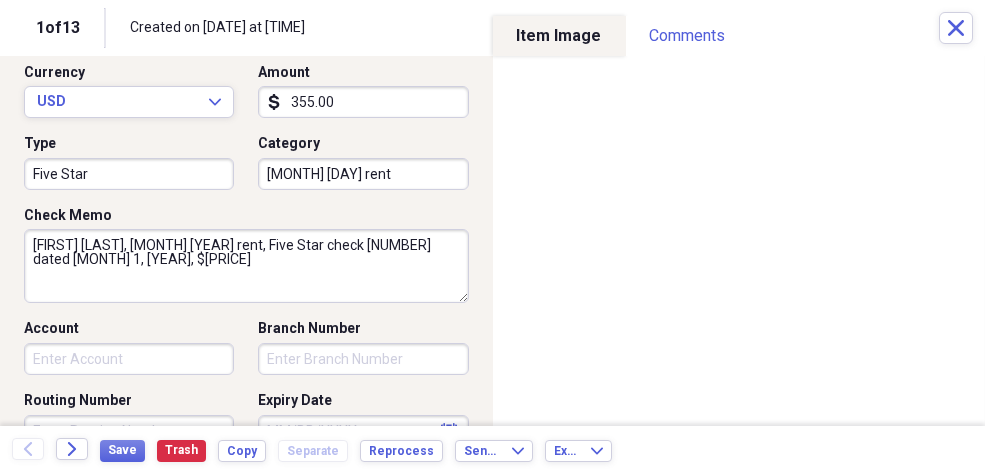 click on "Check Detail Date [MONTH]/[DAY]/[YEAR] calendar Calendar Check Number 104 Currency USD Expand Amount dollar-sign 355.00 Type Five Star Category [MONTH] [DAY] rent Check Memo [FIRST] [LAST], [MONTH] [YEAR] rent, Five Star check 104 dated [MONTH] [DAY], [YEAR], $[AMOUNT] Account Branch Number Routing Number Expiry Date calendar Calendar" at bounding box center [246, 212] 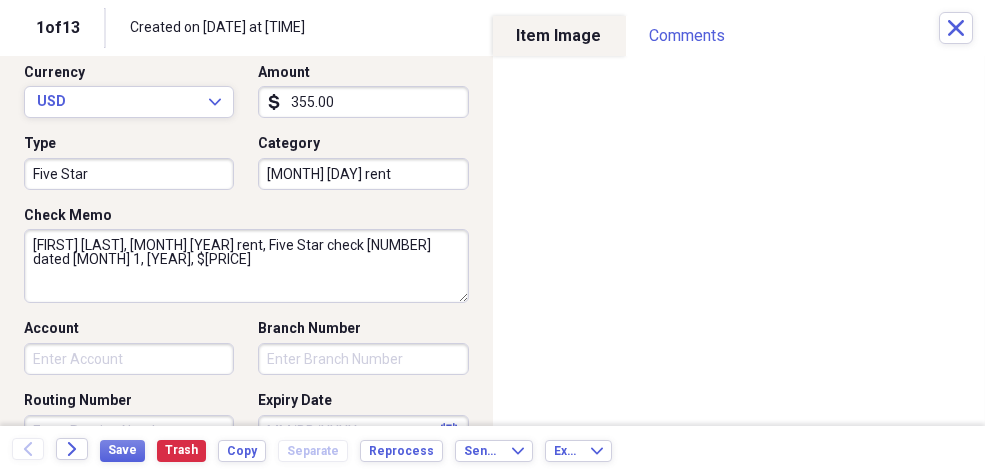 click on "[FIRST] [LAST], [MONTH] [YEAR] rent, Five Star check [NUMBER] dated [MONTH] 1, [YEAR], $[PRICE]" at bounding box center (246, 266) 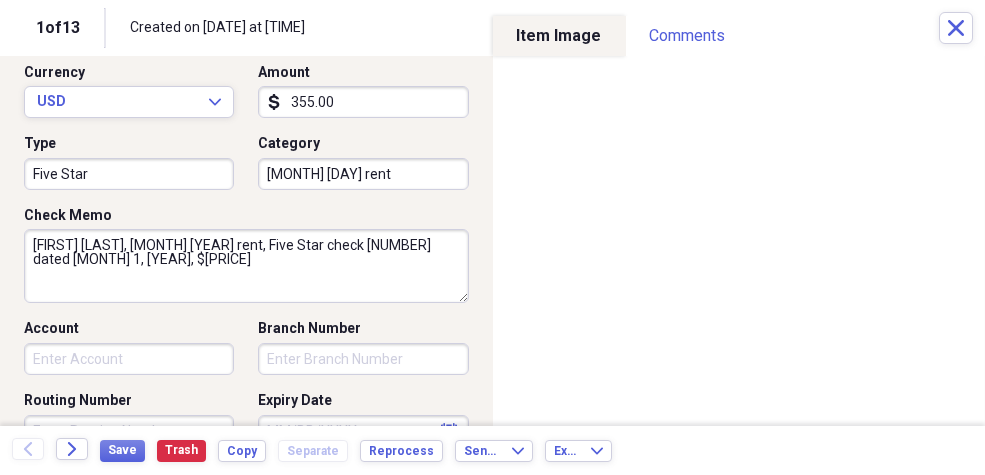 drag, startPoint x: 159, startPoint y: 260, endPoint x: 28, endPoint y: 243, distance: 132.09845 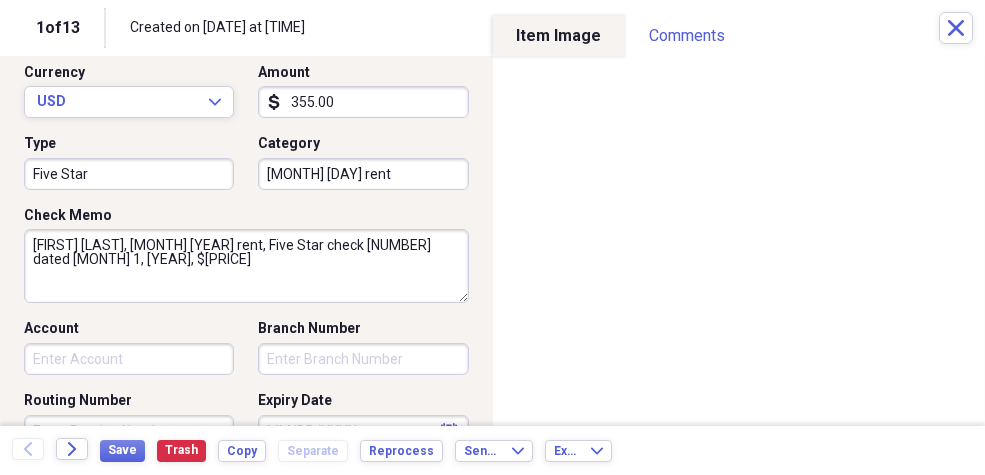 click on "[FIRST] [LAST], [MONTH] [YEAR] rent, Five Star check [NUMBER] dated [MONTH] 1, [YEAR], $[PRICE]" at bounding box center (246, 266) 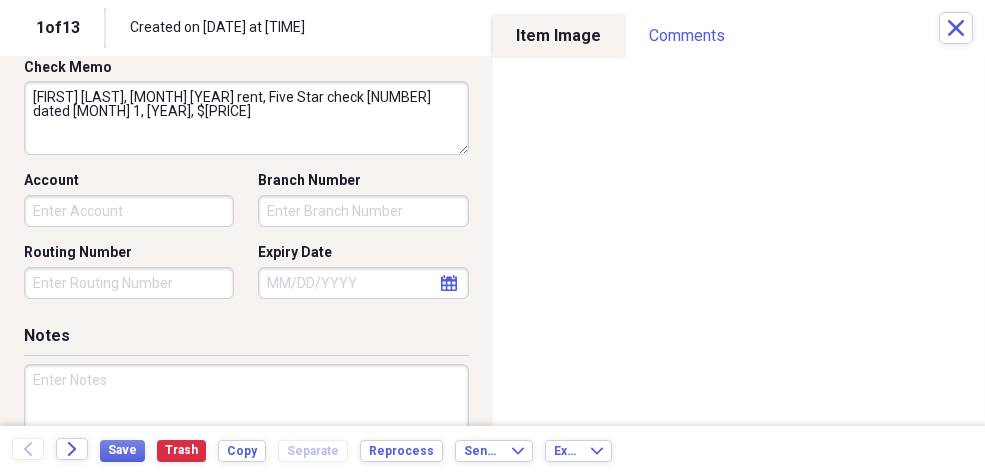 scroll, scrollTop: 394, scrollLeft: 0, axis: vertical 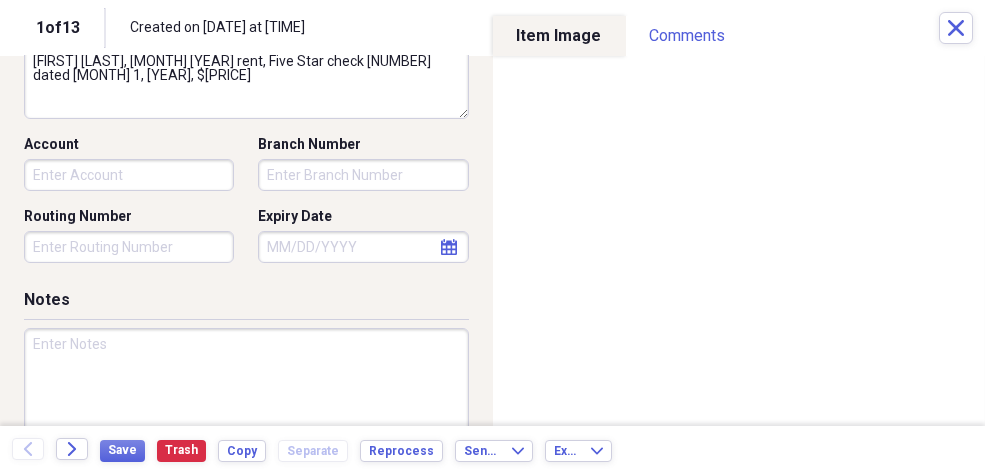 type on "[FIRST] [LAST], [MONTH] [YEAR] rent, Five Star check [NUMBER] dated [MONTH] 1, [YEAR], $[PRICE]" 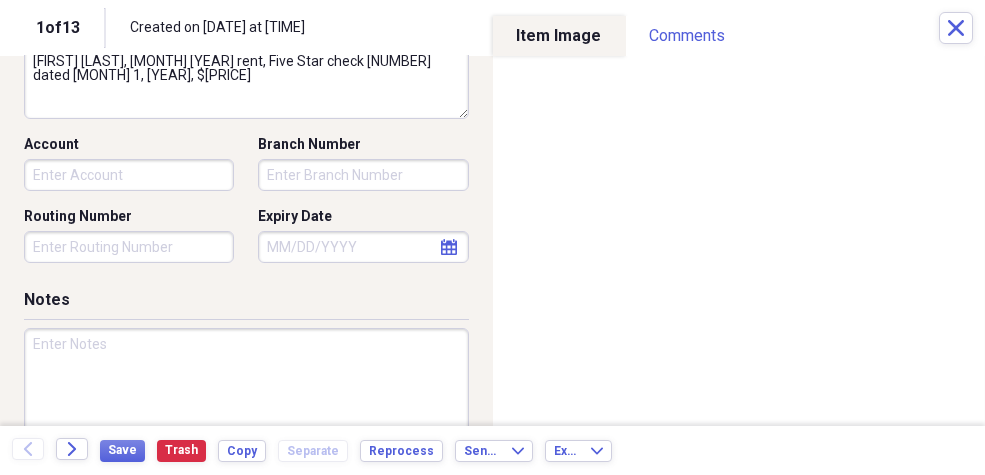 paste on "[FIRST] [LAST], [MONTH] [YEAR] rent, Five Star check [NUMBER] dated [MONTH] 1, [YEAR], $[PRICE]" 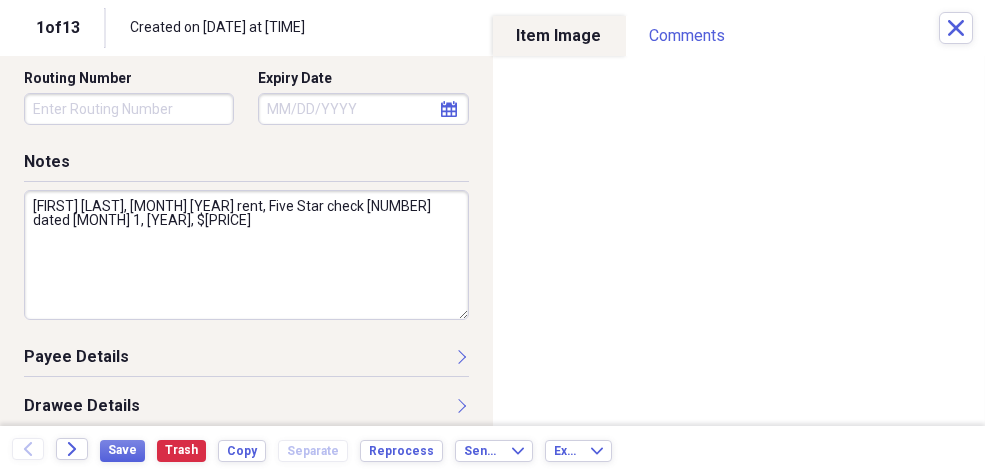 scroll, scrollTop: 577, scrollLeft: 0, axis: vertical 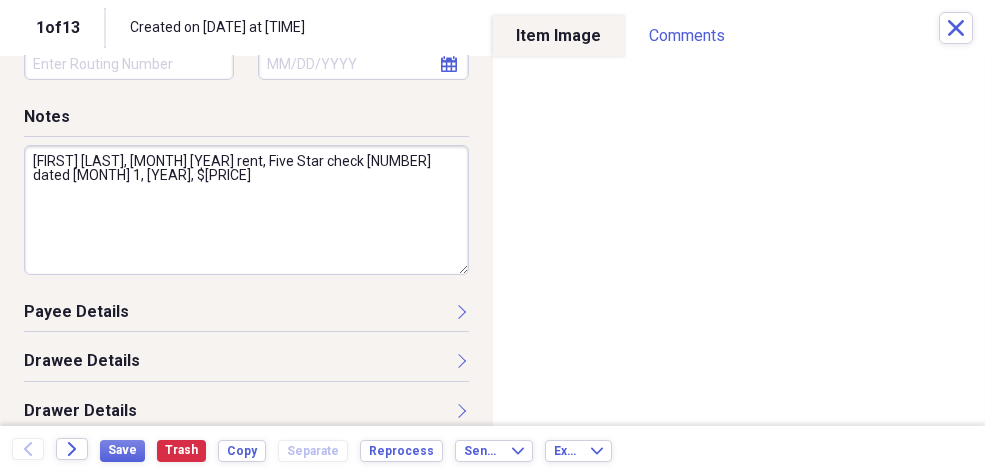 type on "[FIRST] [LAST], [MONTH] [YEAR] rent, Five Star check [NUMBER] dated [MONTH] 1, [YEAR], $[PRICE]" 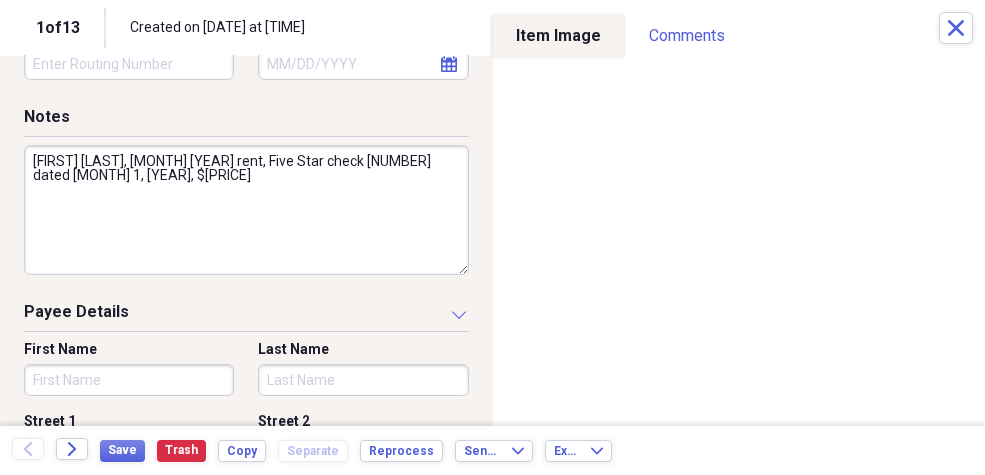 click on "First Name" at bounding box center (129, 380) 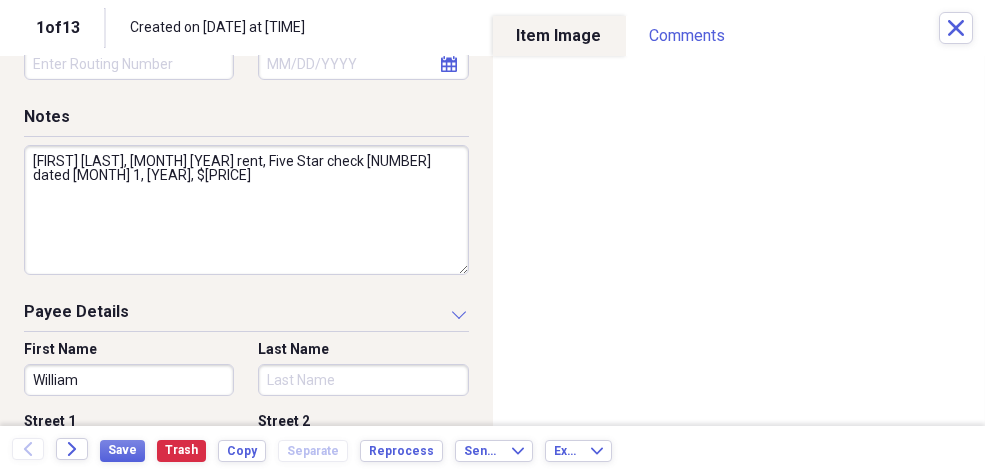 type on "William" 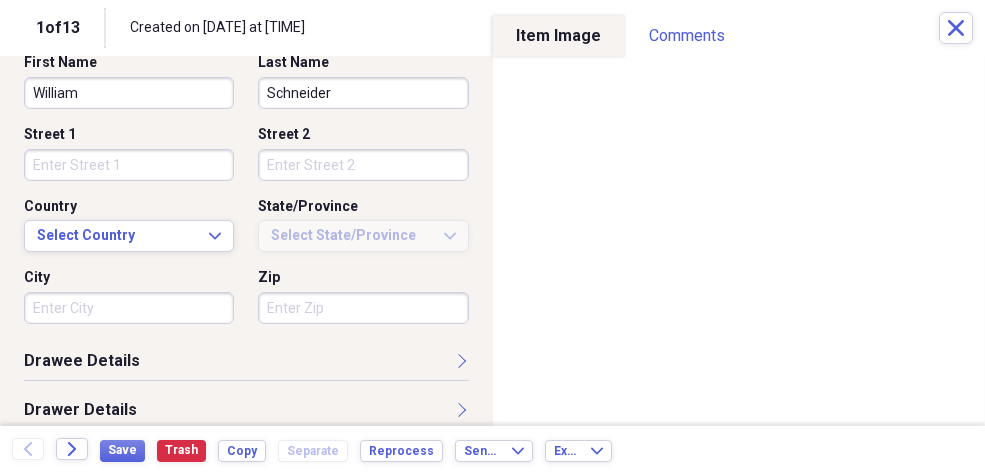 scroll, scrollTop: 881, scrollLeft: 0, axis: vertical 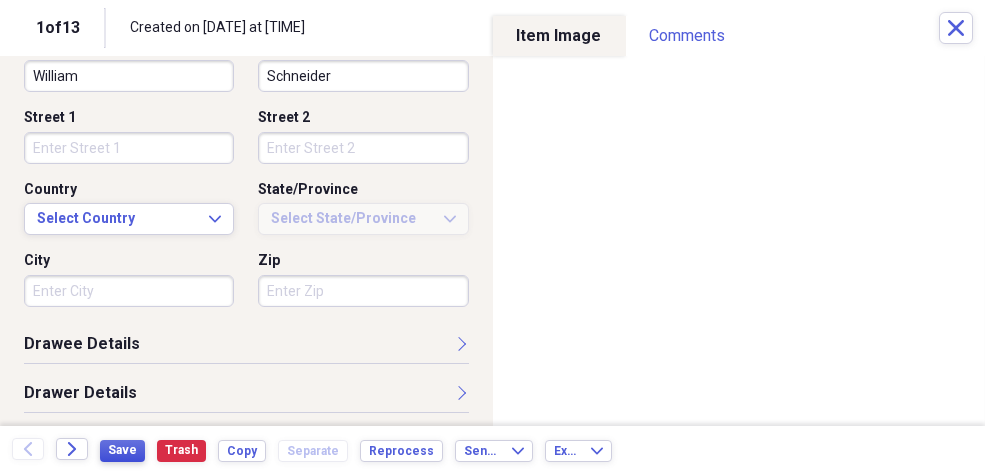 type on "Schneider" 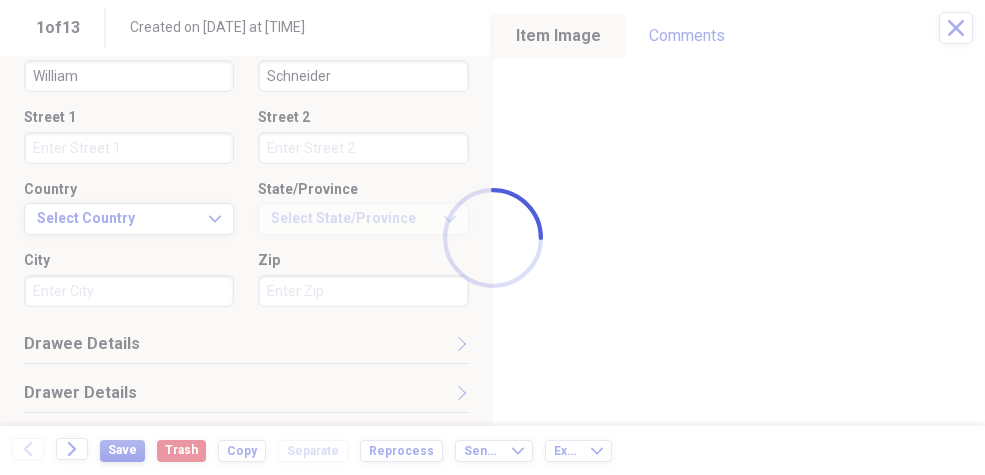 type on "William" 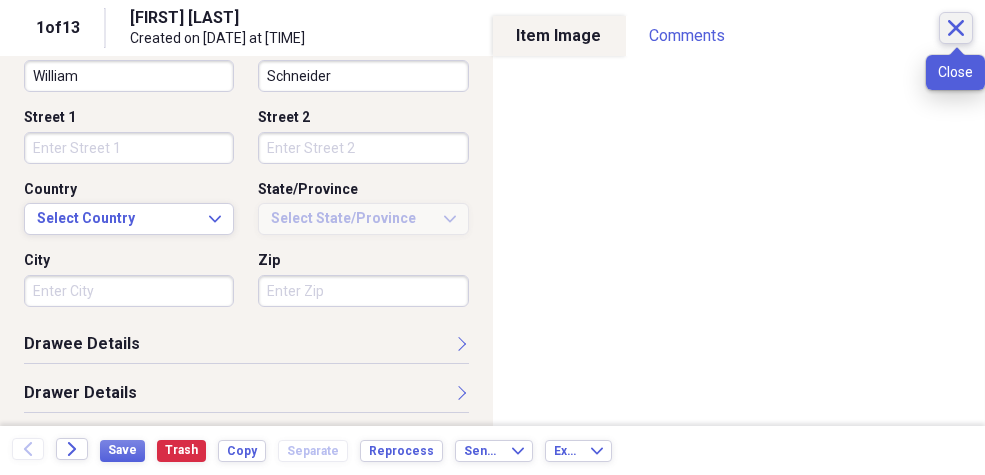 click 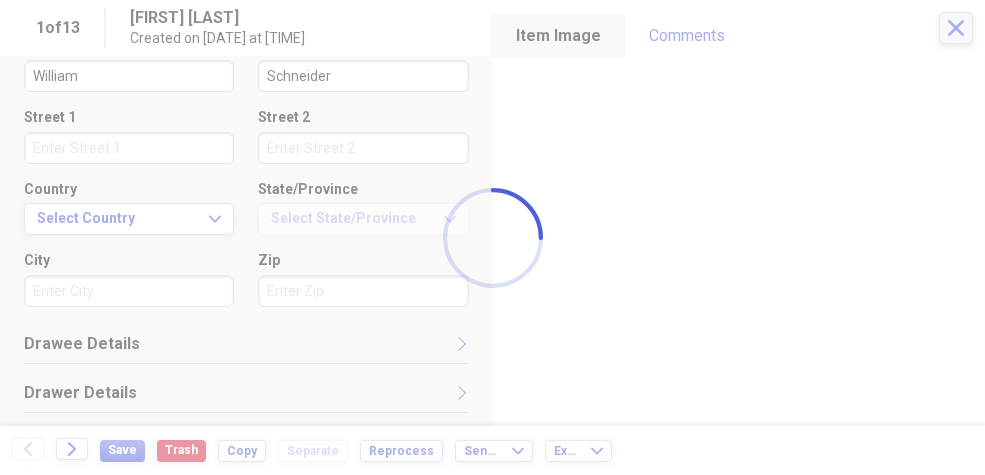 checkbox on "false" 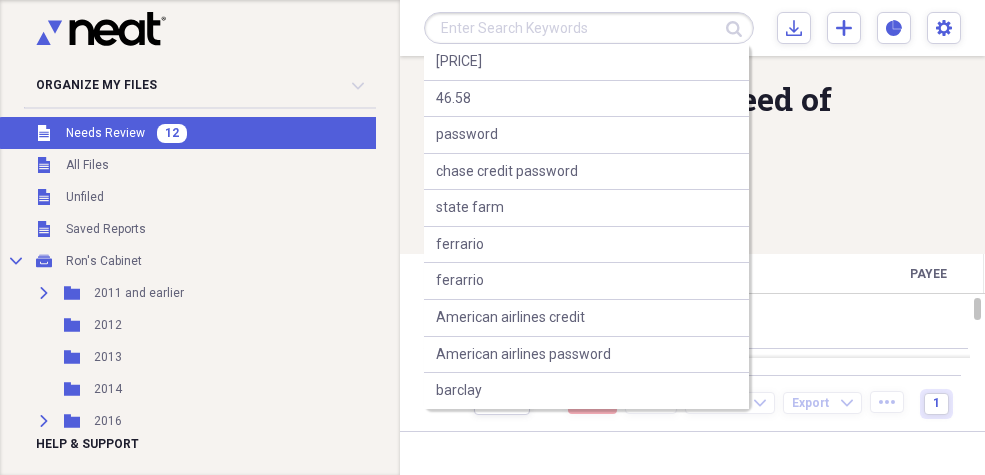 click at bounding box center (589, 28) 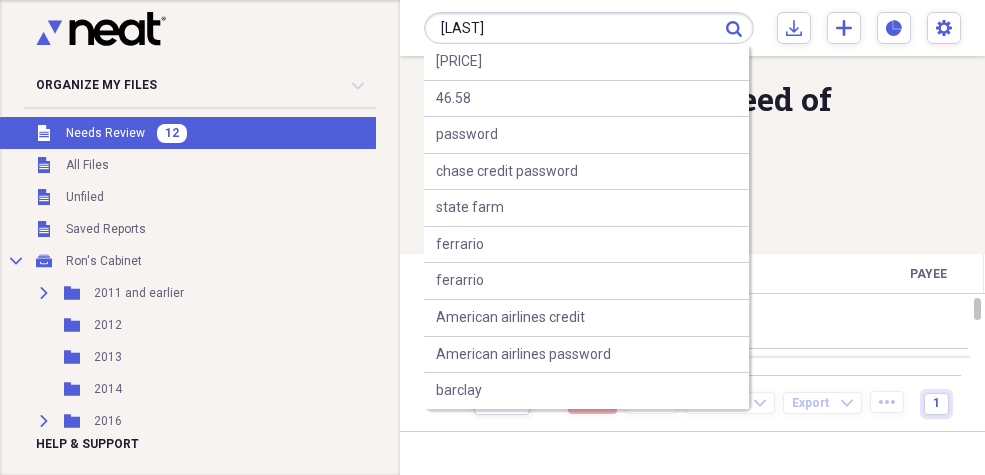 type on "[LAST]" 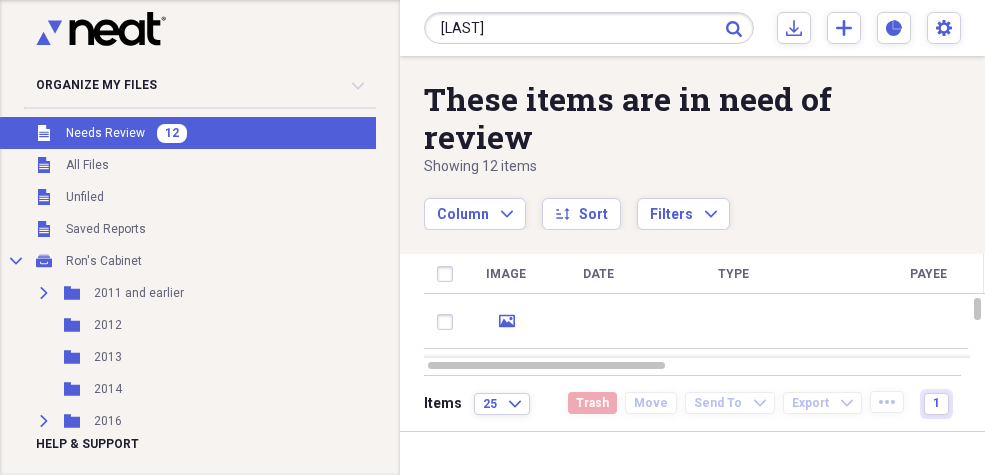click on "Submit" 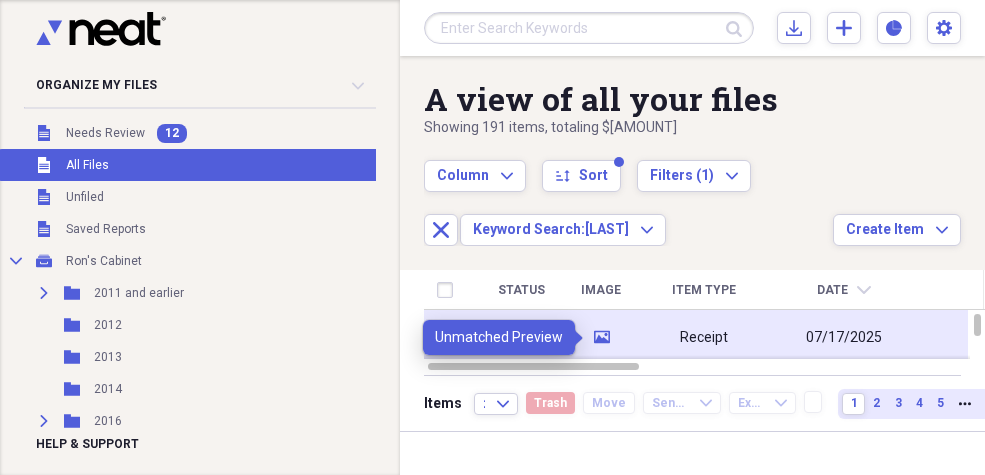 click 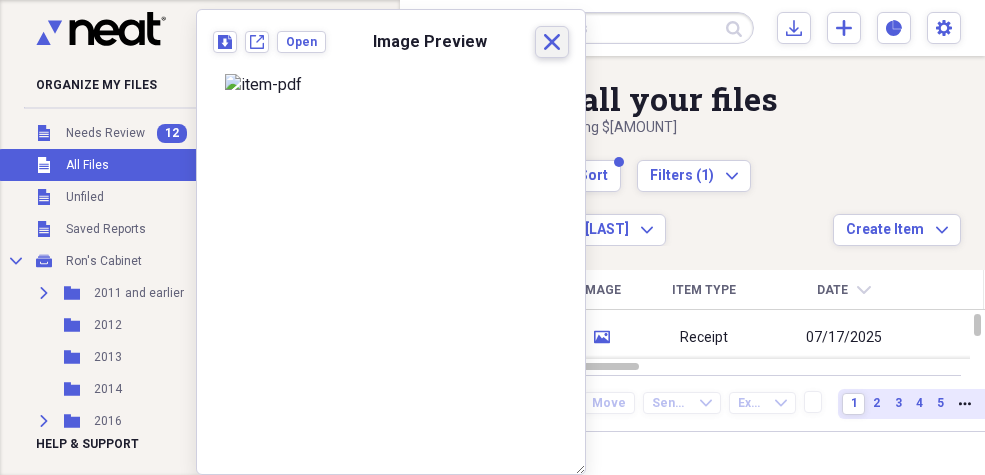 click 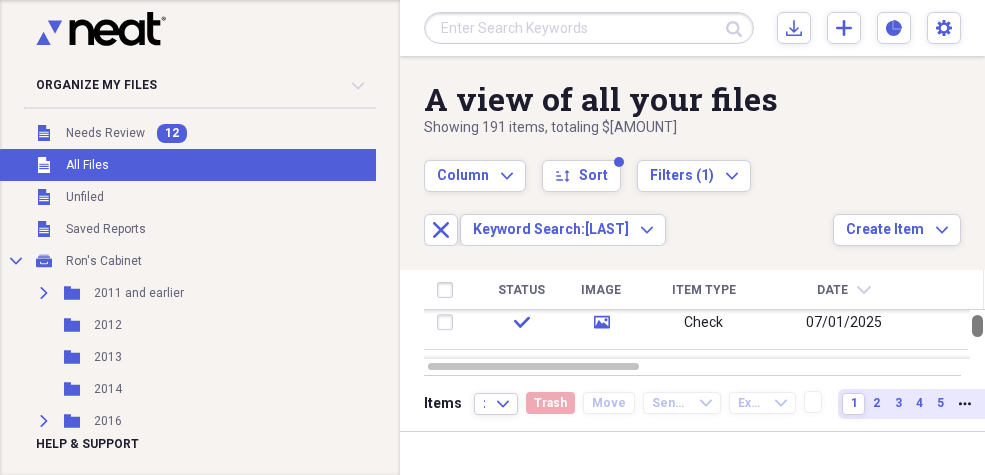 click at bounding box center [977, 326] 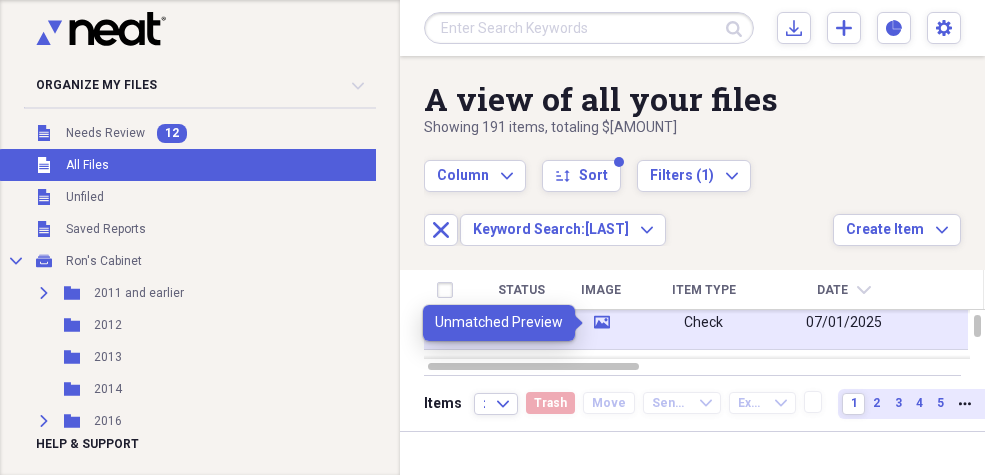 click on "media" 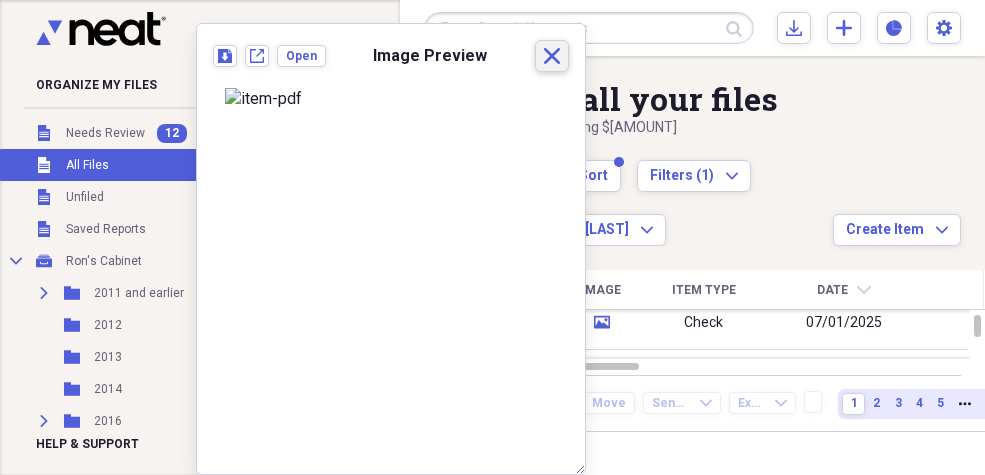click on "Close" 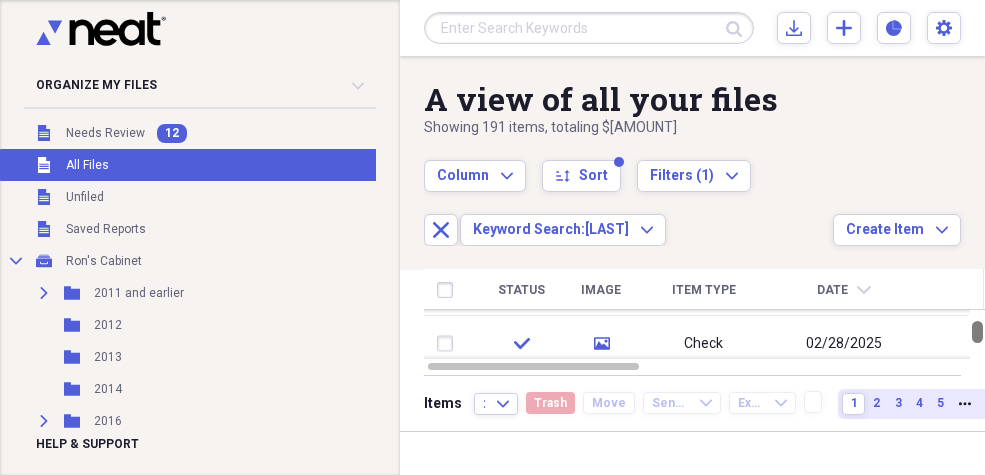 click at bounding box center (977, 332) 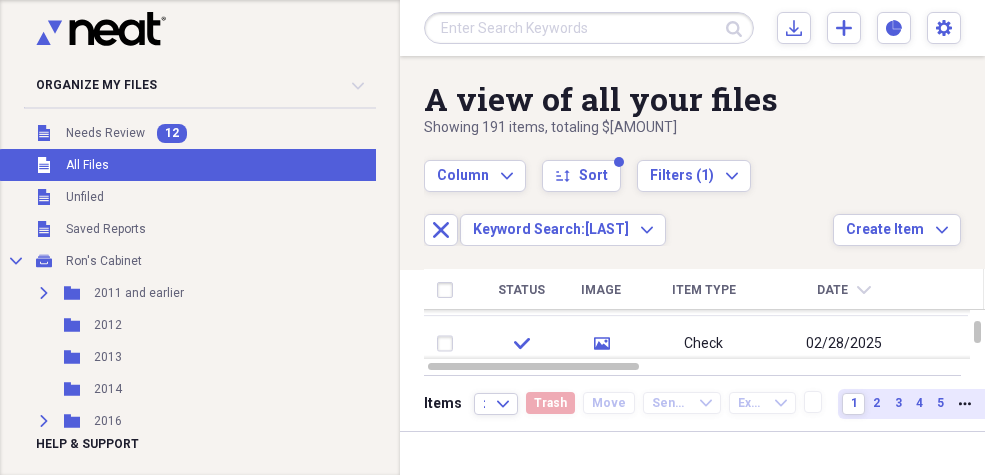 click on "Date" at bounding box center [833, 290] 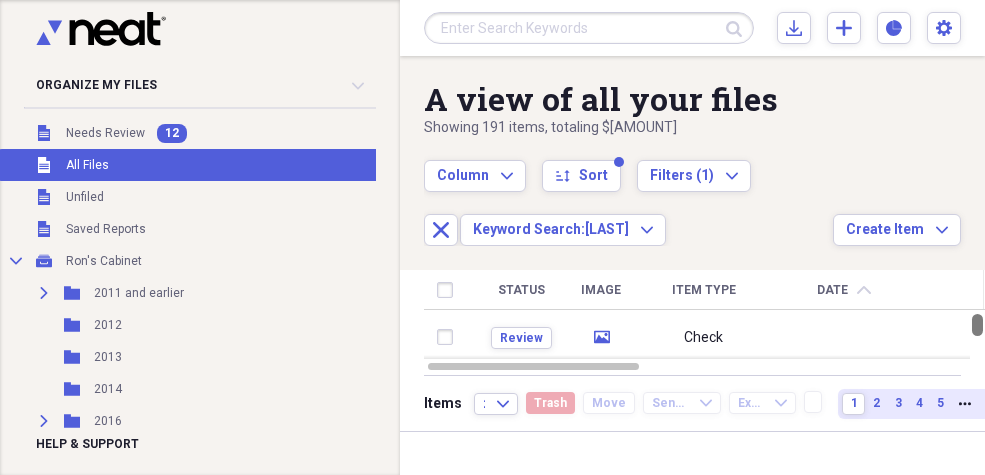 drag, startPoint x: 978, startPoint y: 323, endPoint x: 976, endPoint y: 309, distance: 14.142136 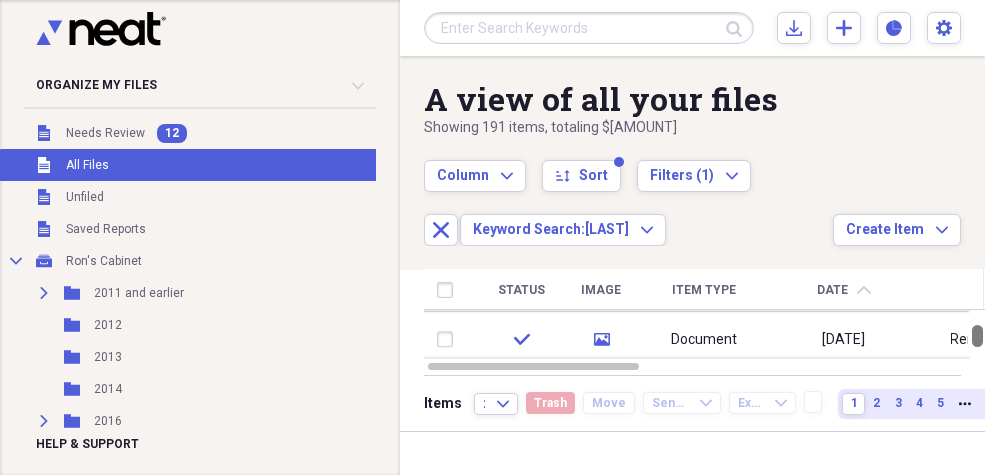 drag, startPoint x: 974, startPoint y: 319, endPoint x: 971, endPoint y: 330, distance: 11.401754 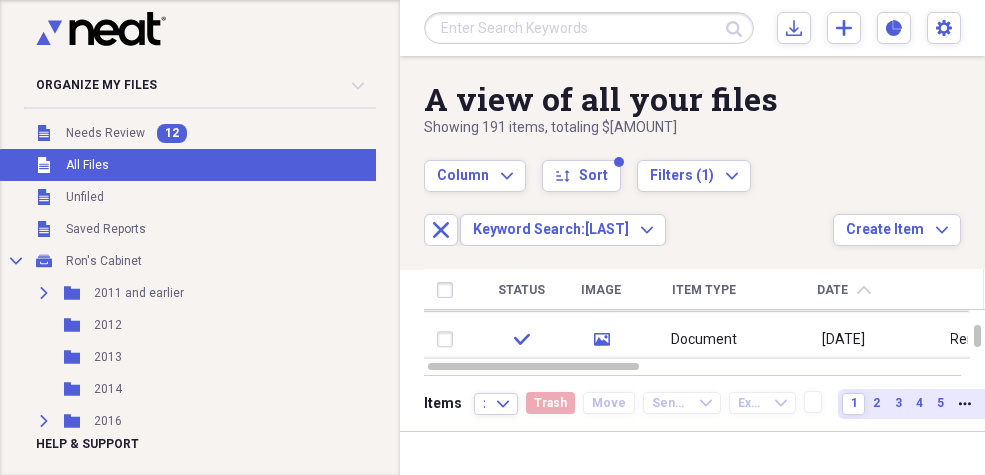 click on "chevron-up" 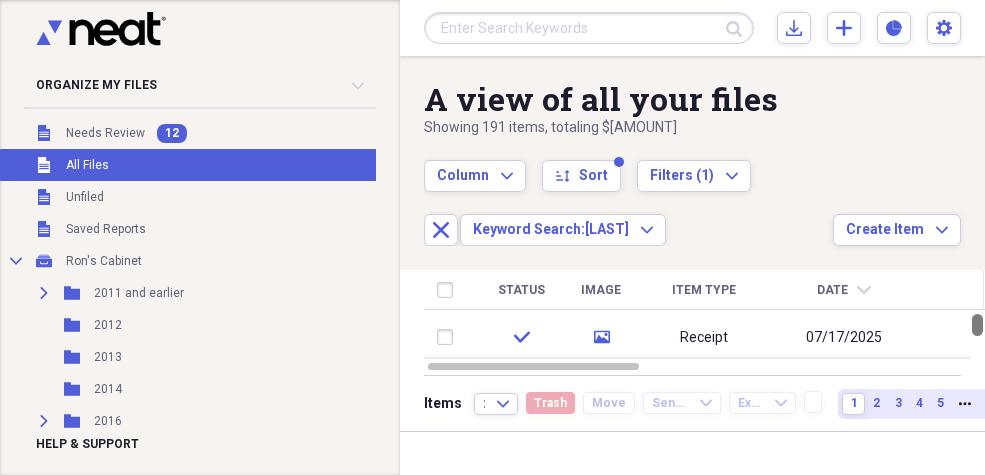 drag, startPoint x: 977, startPoint y: 323, endPoint x: 973, endPoint y: 307, distance: 16.492422 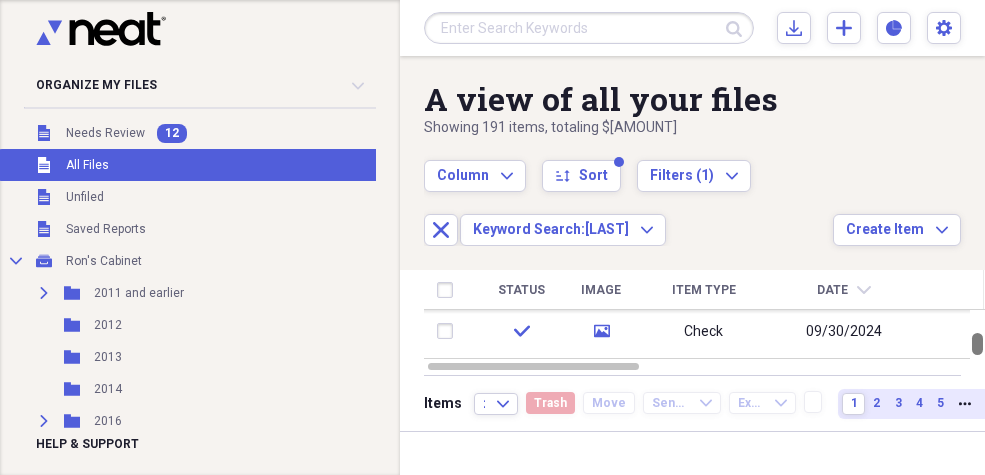 drag, startPoint x: 978, startPoint y: 321, endPoint x: 980, endPoint y: 347, distance: 26.076809 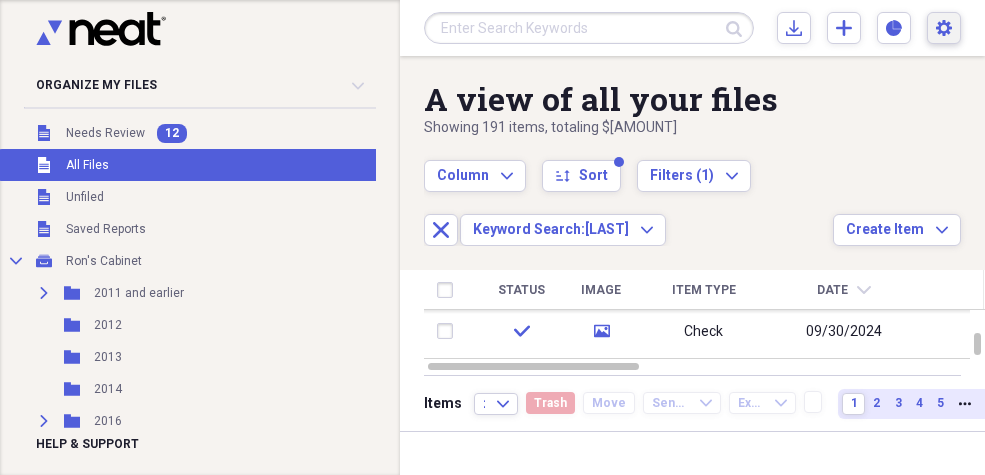click on "Settings" 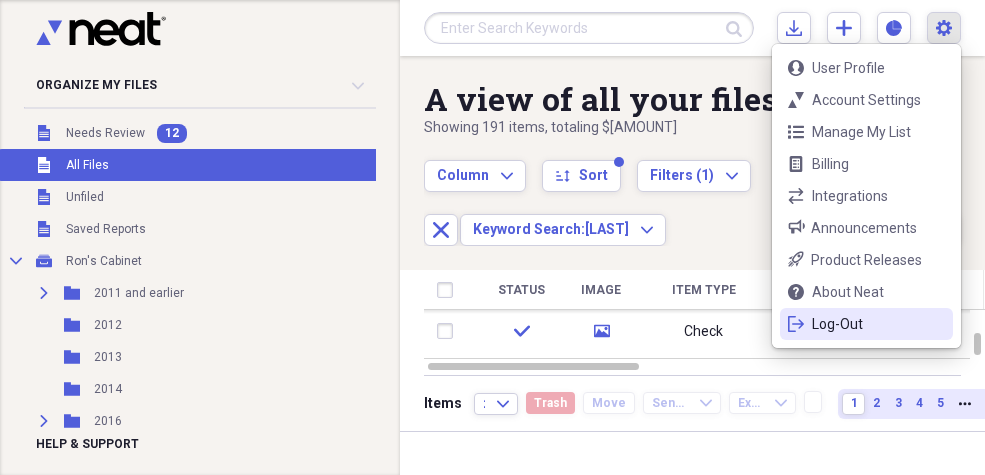 click on "Log-Out" at bounding box center (866, 324) 